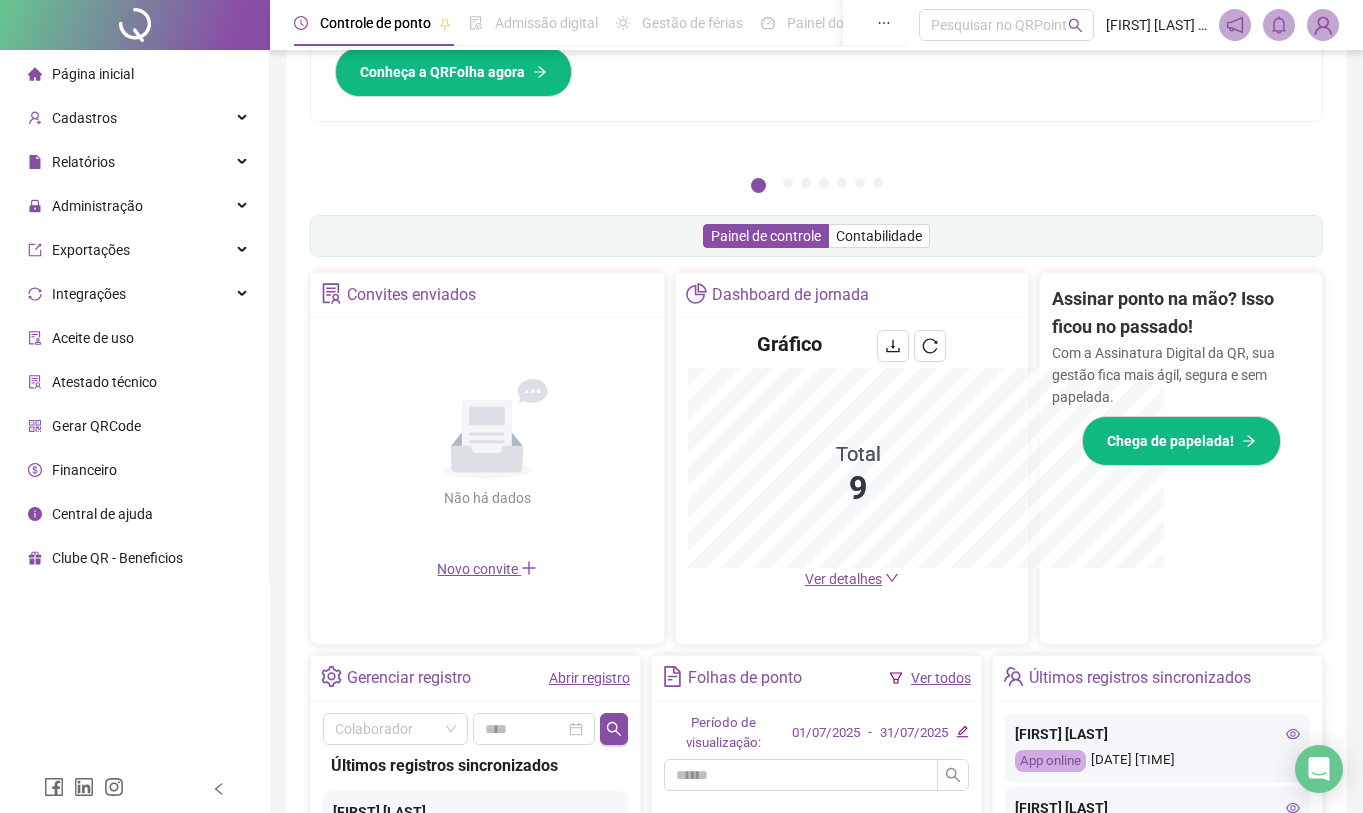 scroll, scrollTop: 465, scrollLeft: 0, axis: vertical 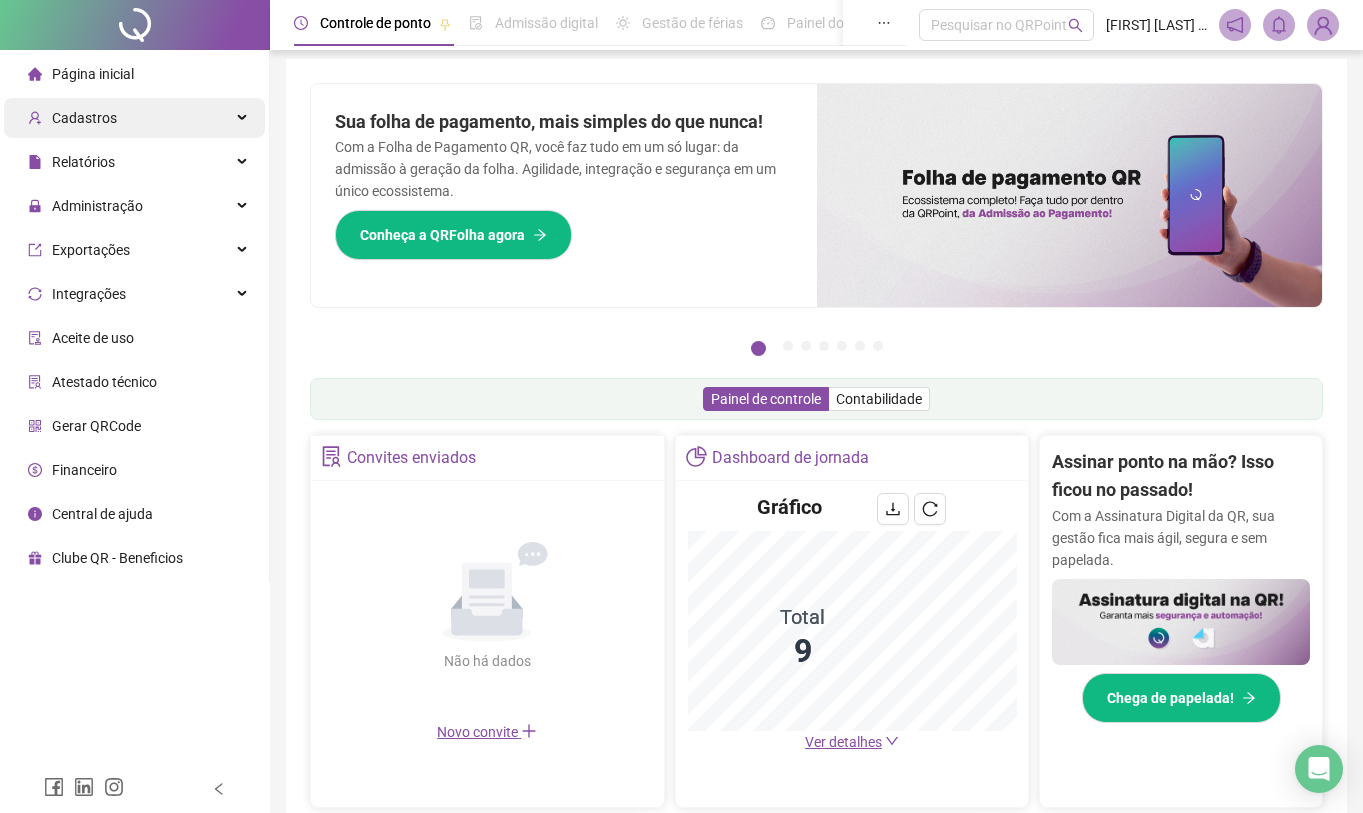 click on "Cadastros" at bounding box center (134, 118) 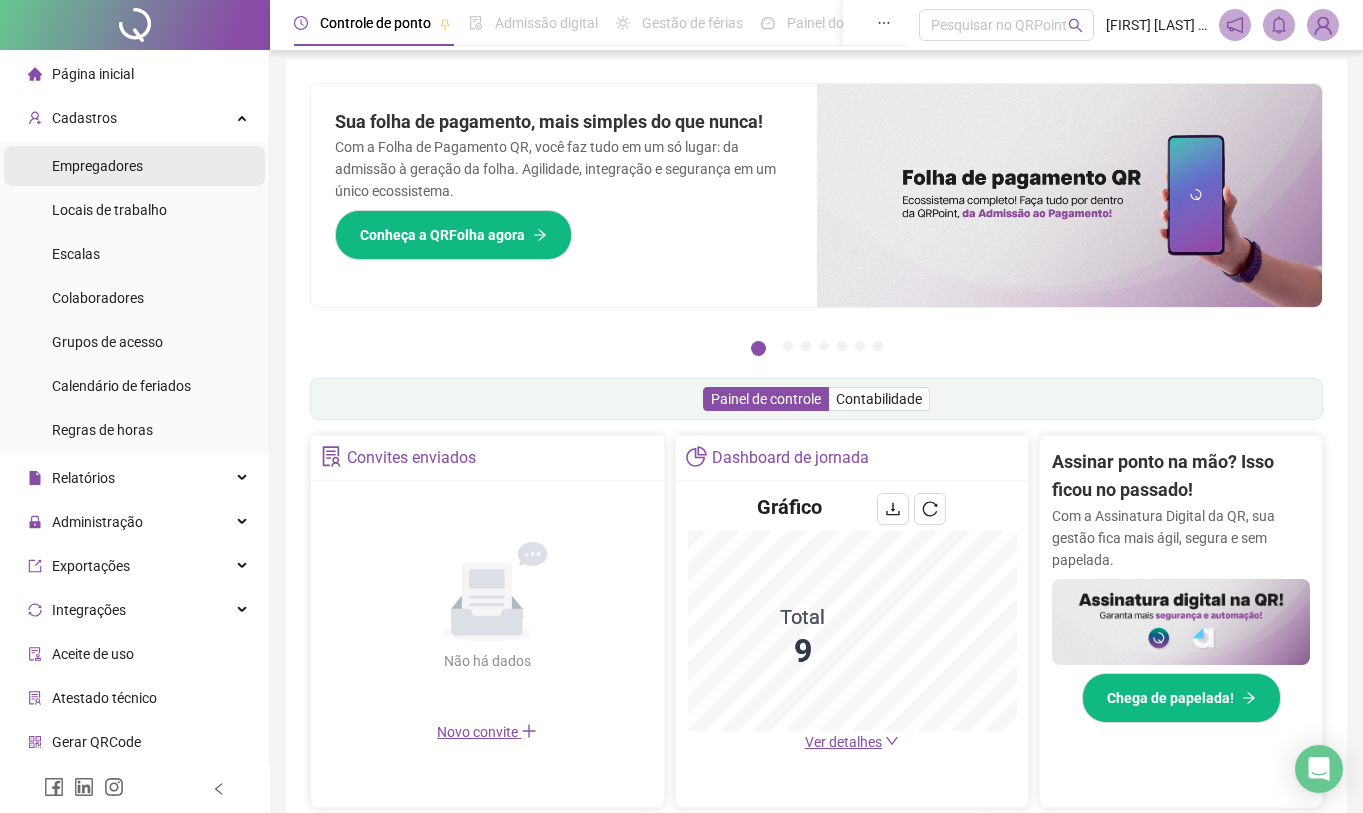click on "Empregadores" at bounding box center (97, 166) 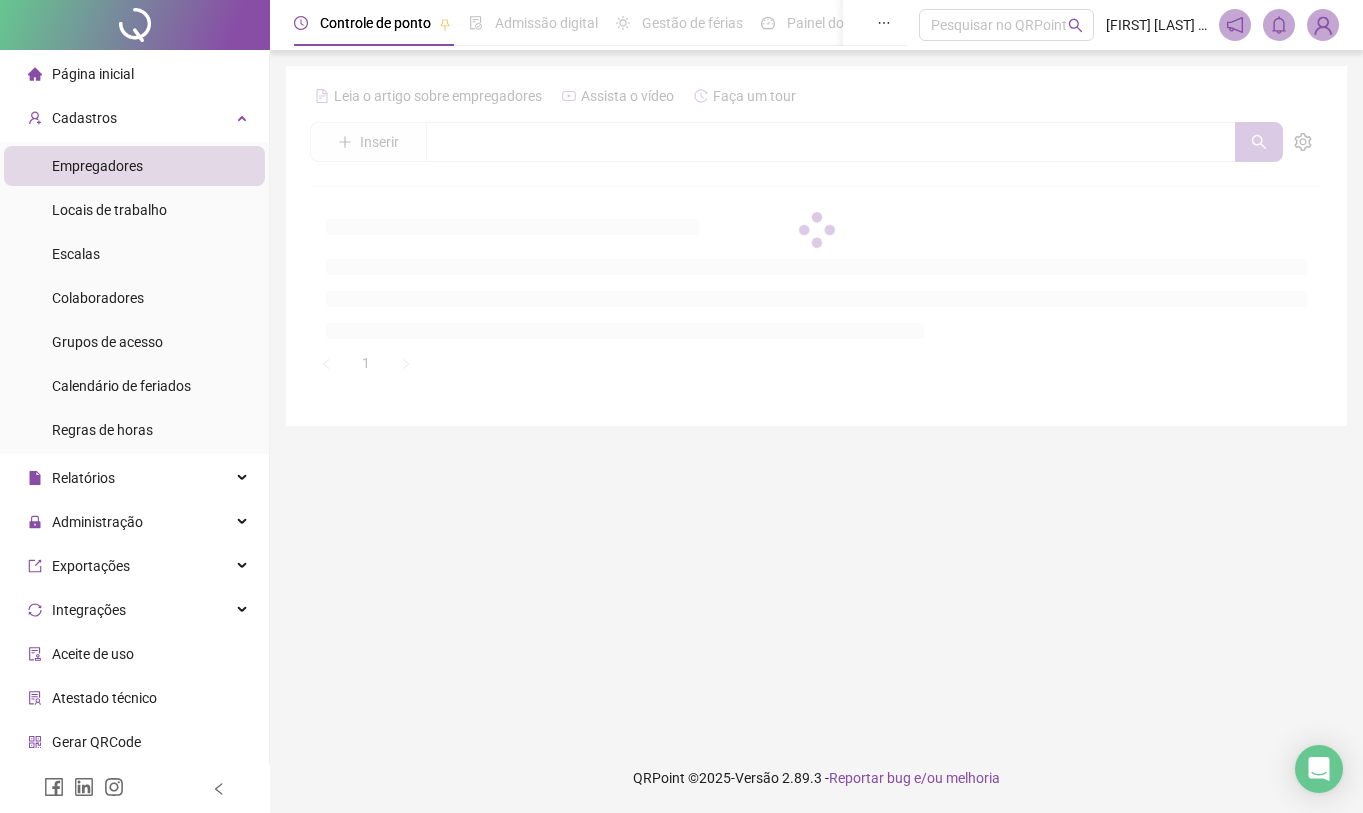scroll, scrollTop: 0, scrollLeft: 0, axis: both 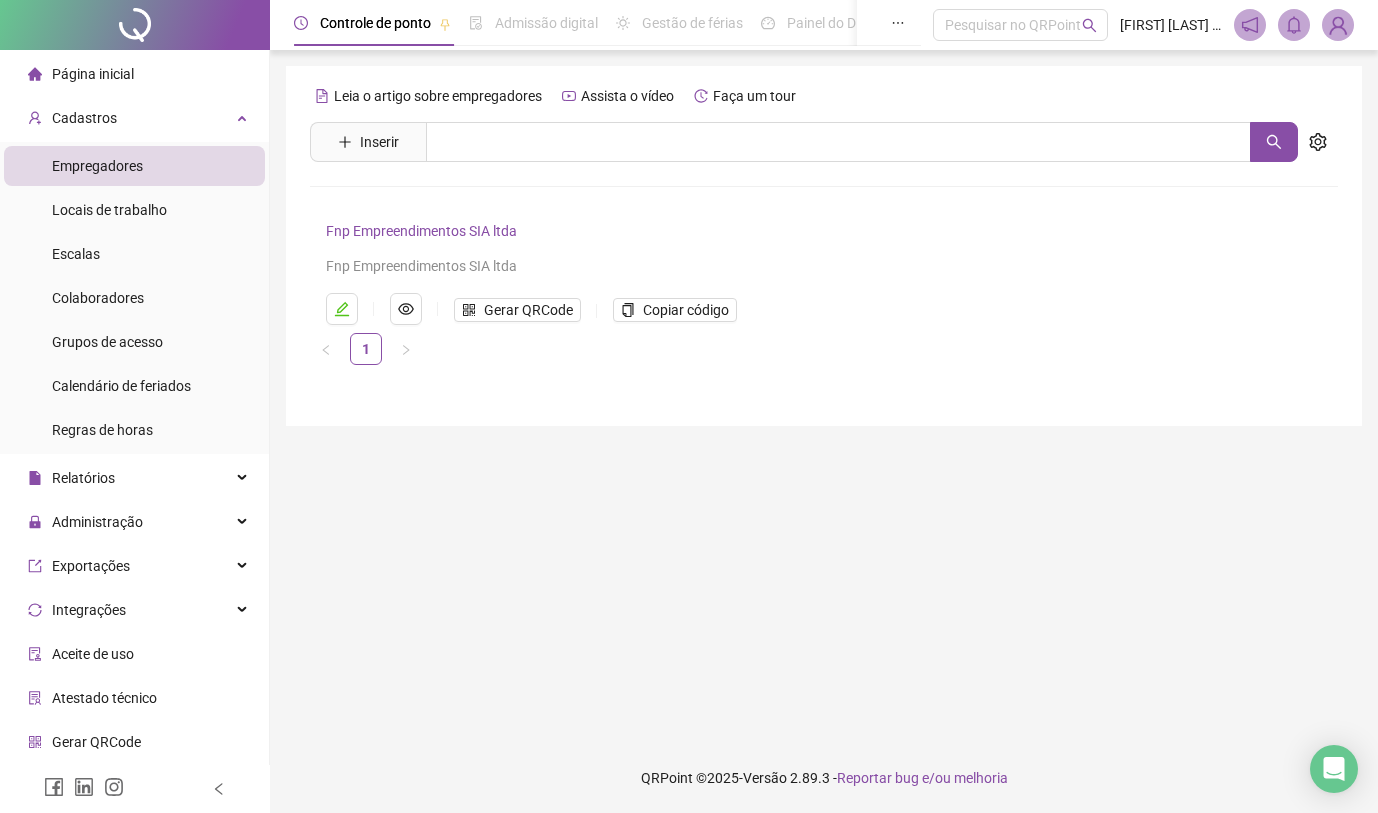 click on "Fnp Empreendimentos SIA ltda" at bounding box center (421, 231) 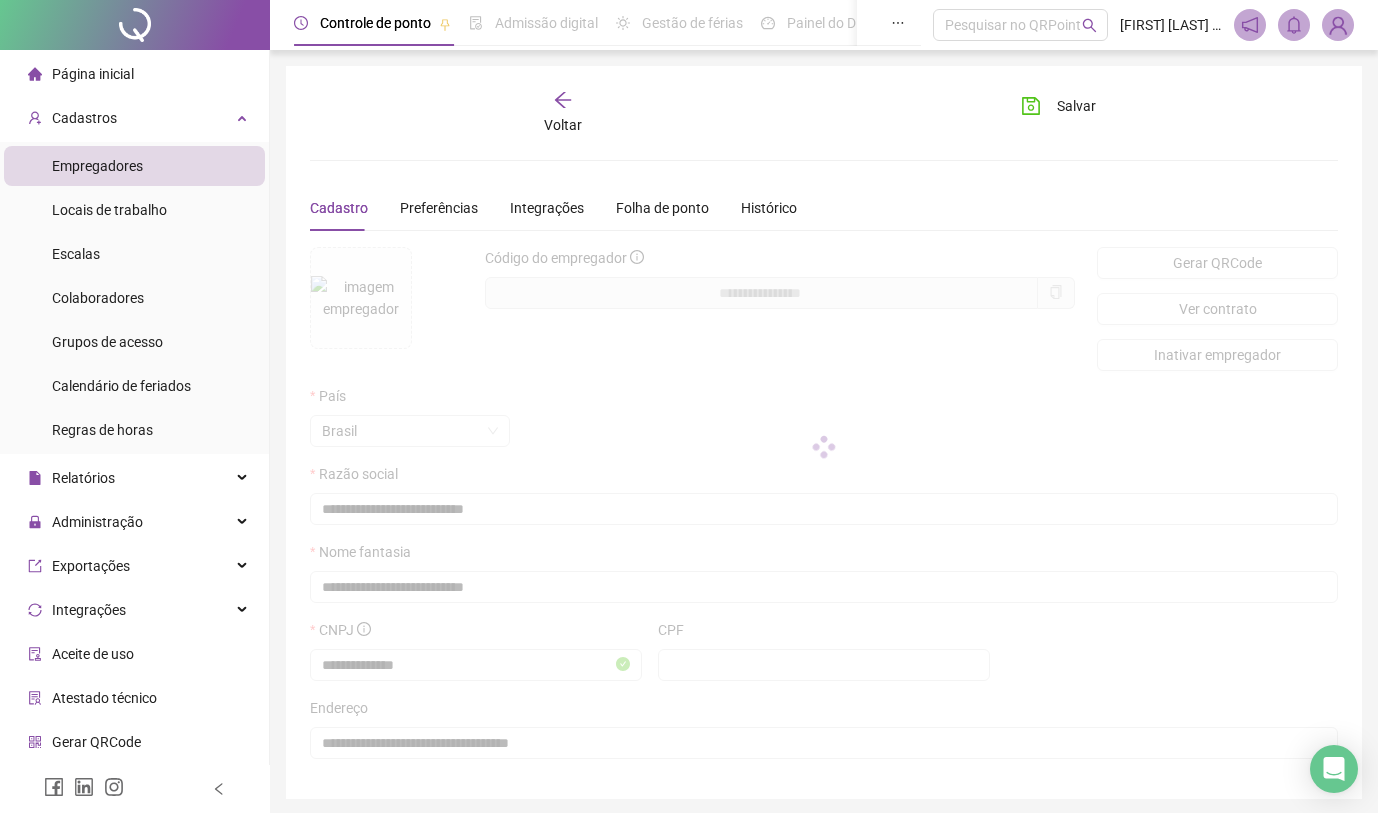 type on "**********" 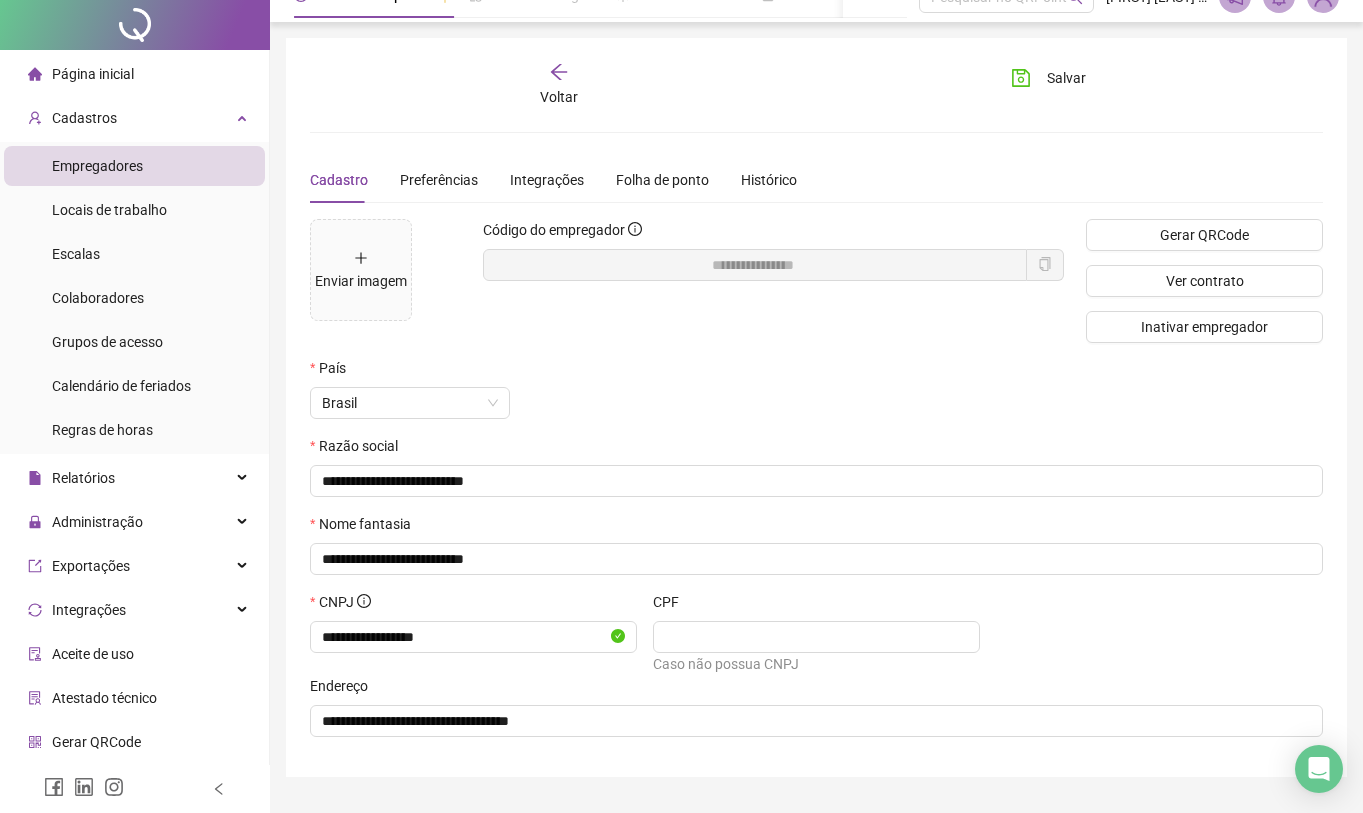 scroll, scrollTop: 0, scrollLeft: 0, axis: both 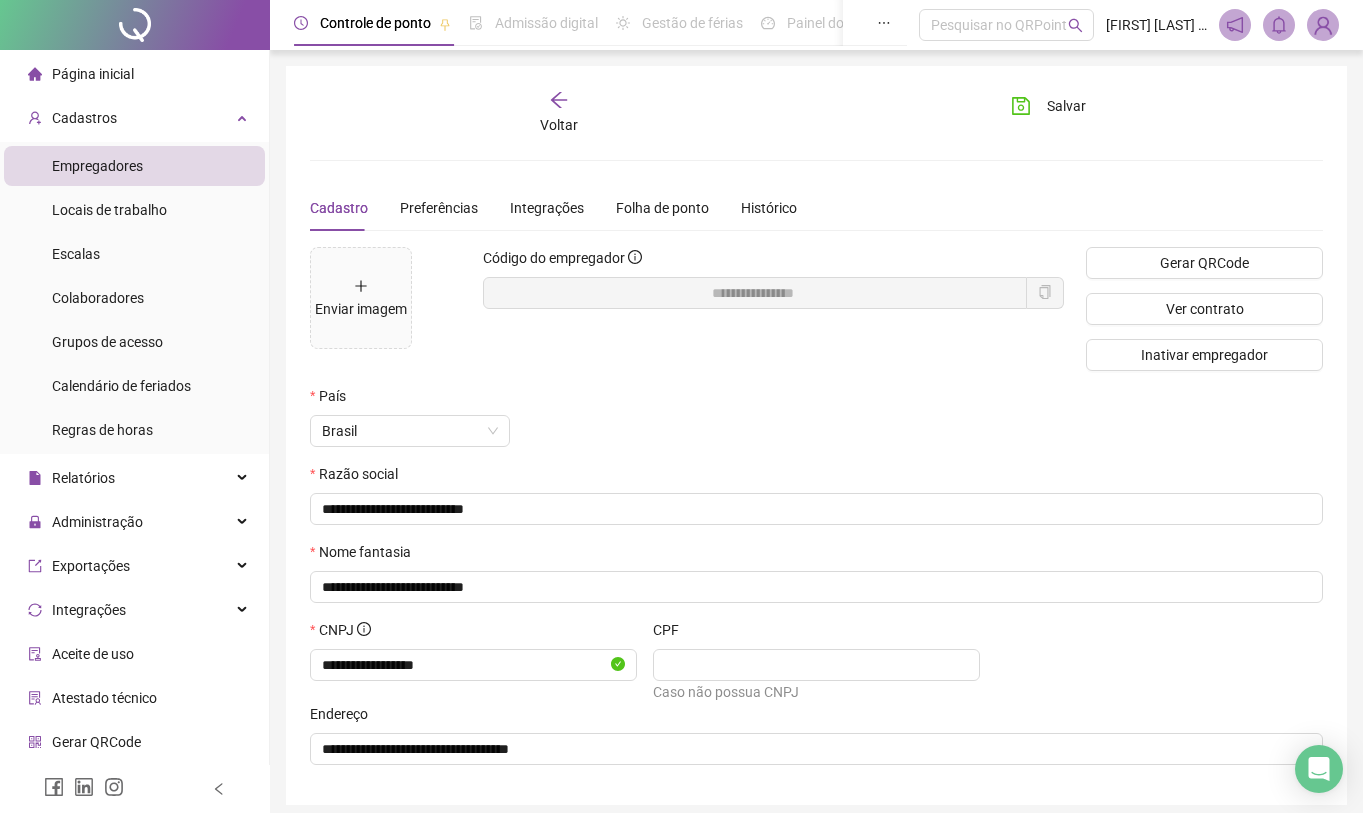 click on "Voltar" at bounding box center (560, 113) 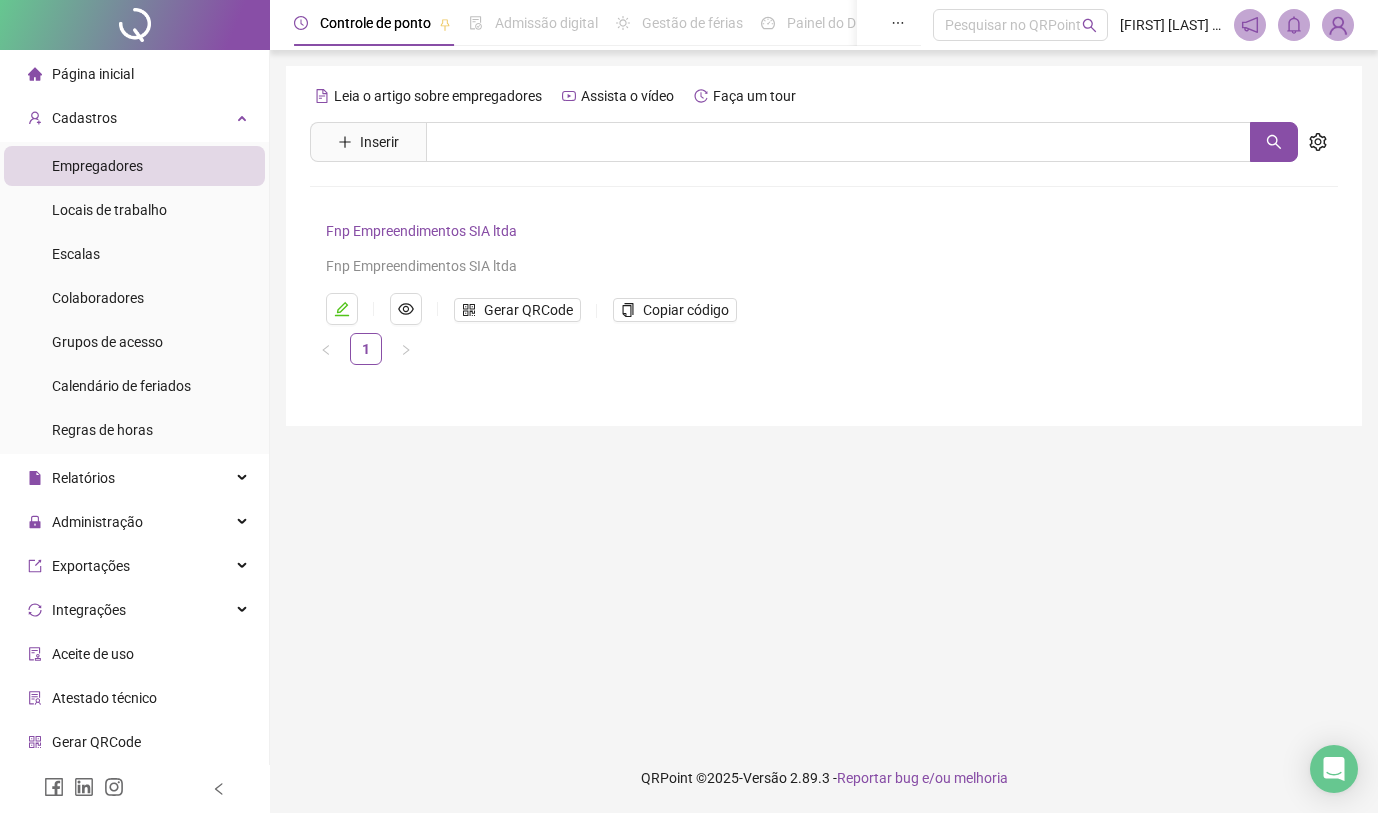 click on "Fnp Empreendimentos SIA ltda" at bounding box center [421, 231] 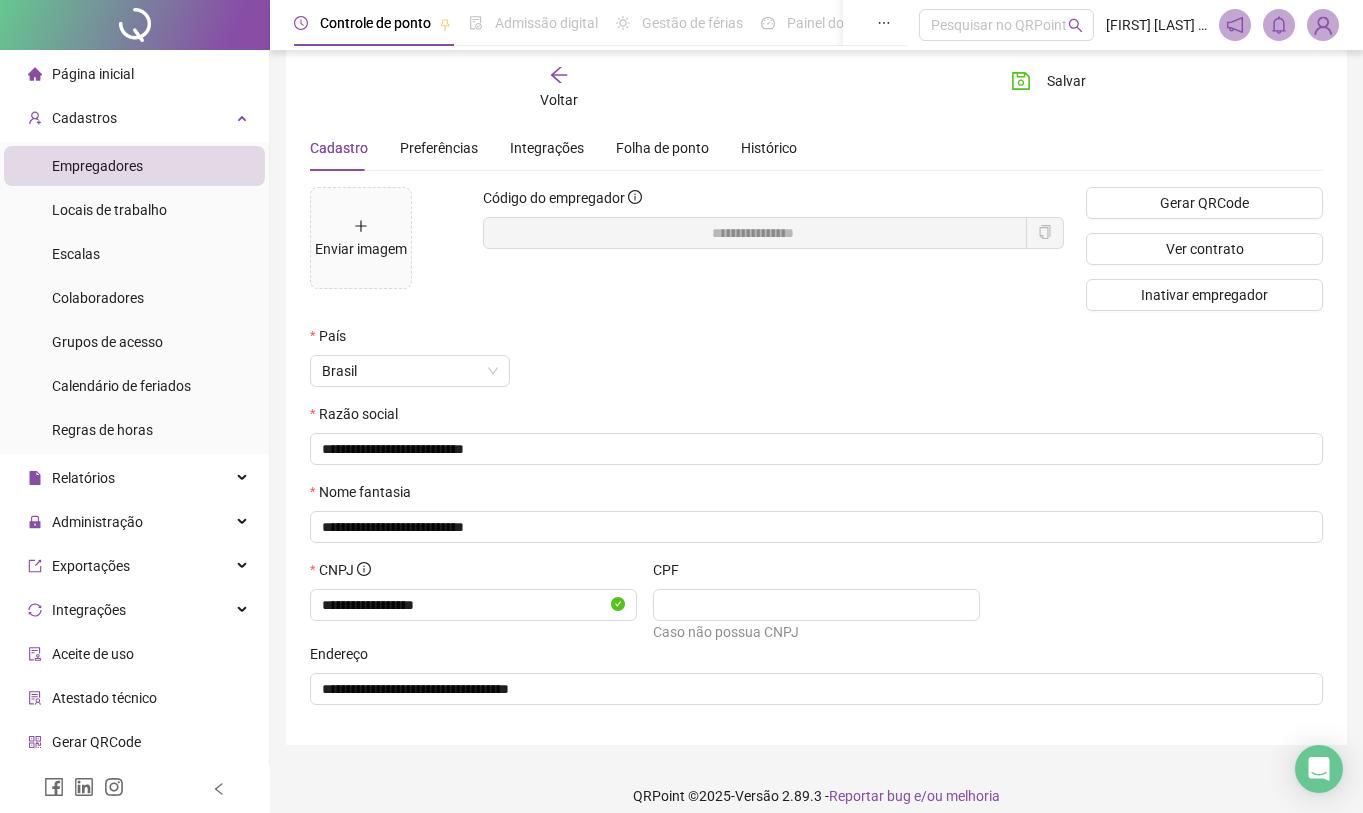 scroll, scrollTop: 78, scrollLeft: 0, axis: vertical 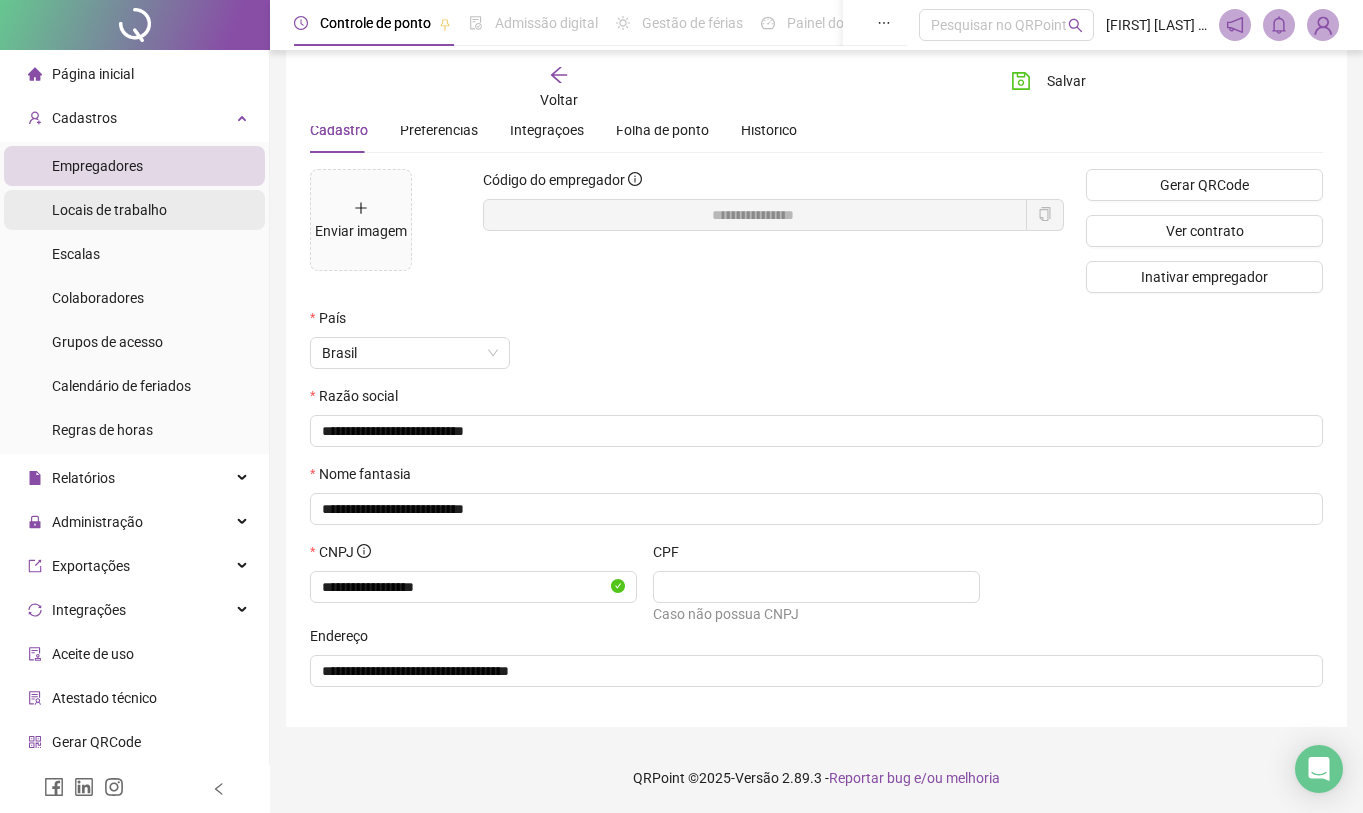 click on "Locais de trabalho" at bounding box center [109, 210] 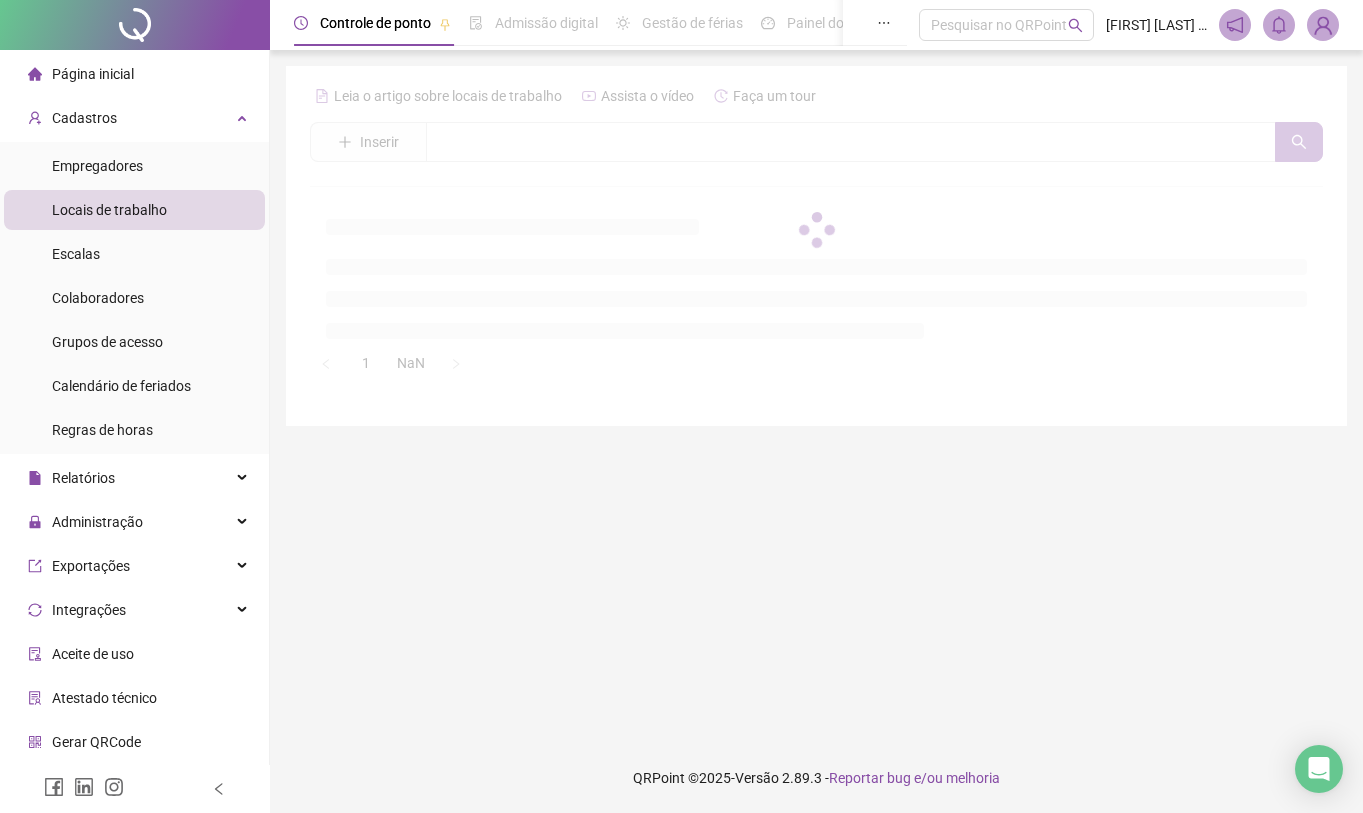 scroll, scrollTop: 0, scrollLeft: 0, axis: both 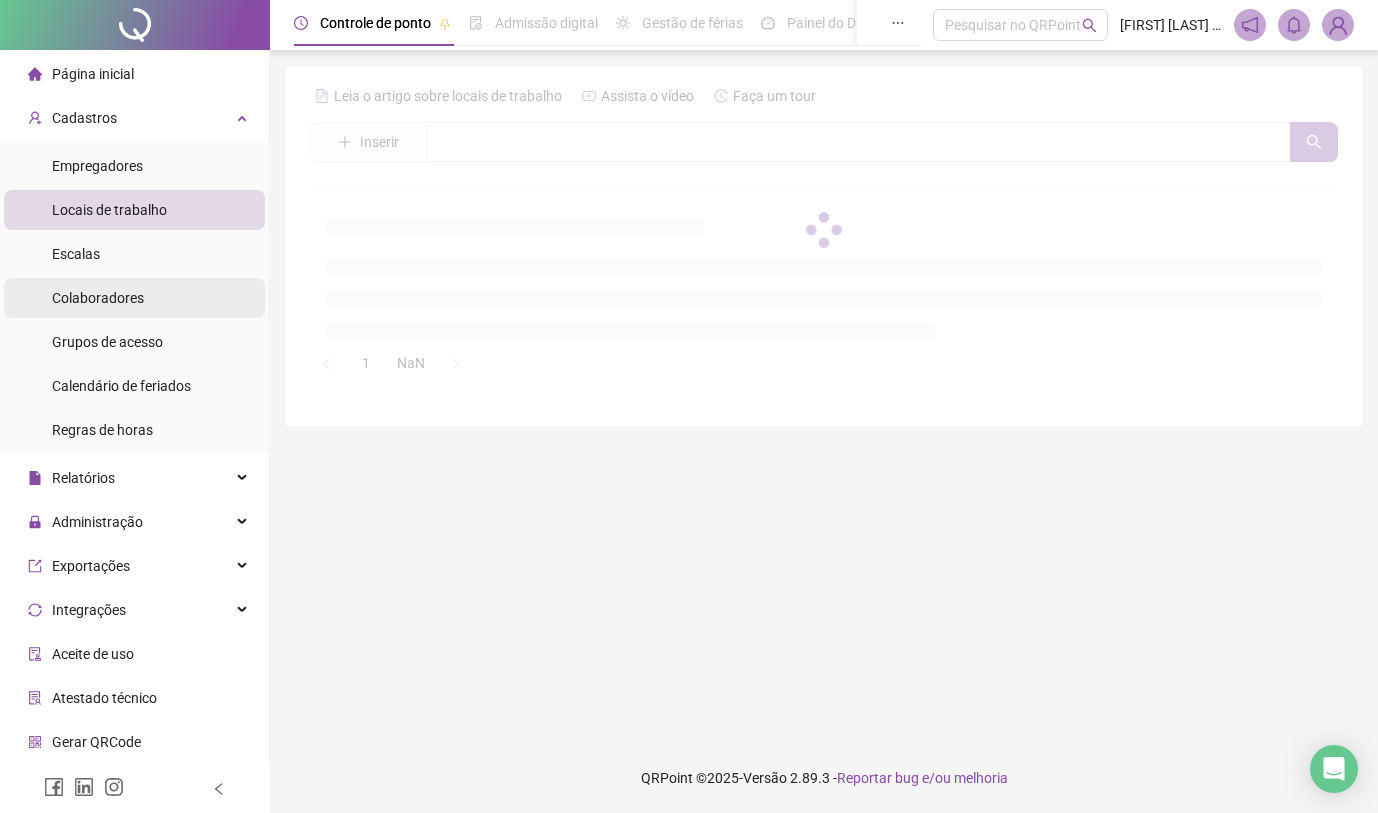click on "Colaboradores" at bounding box center (98, 298) 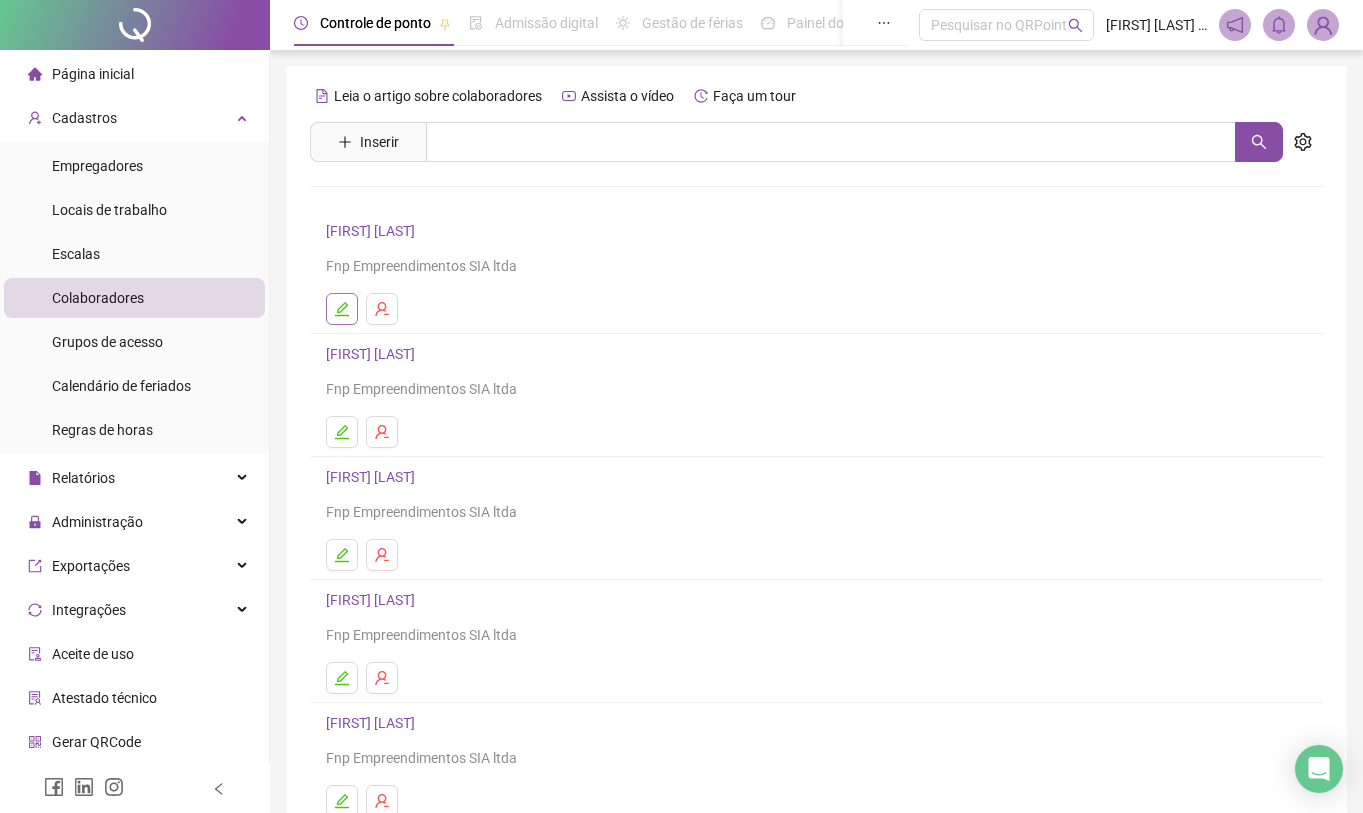 click 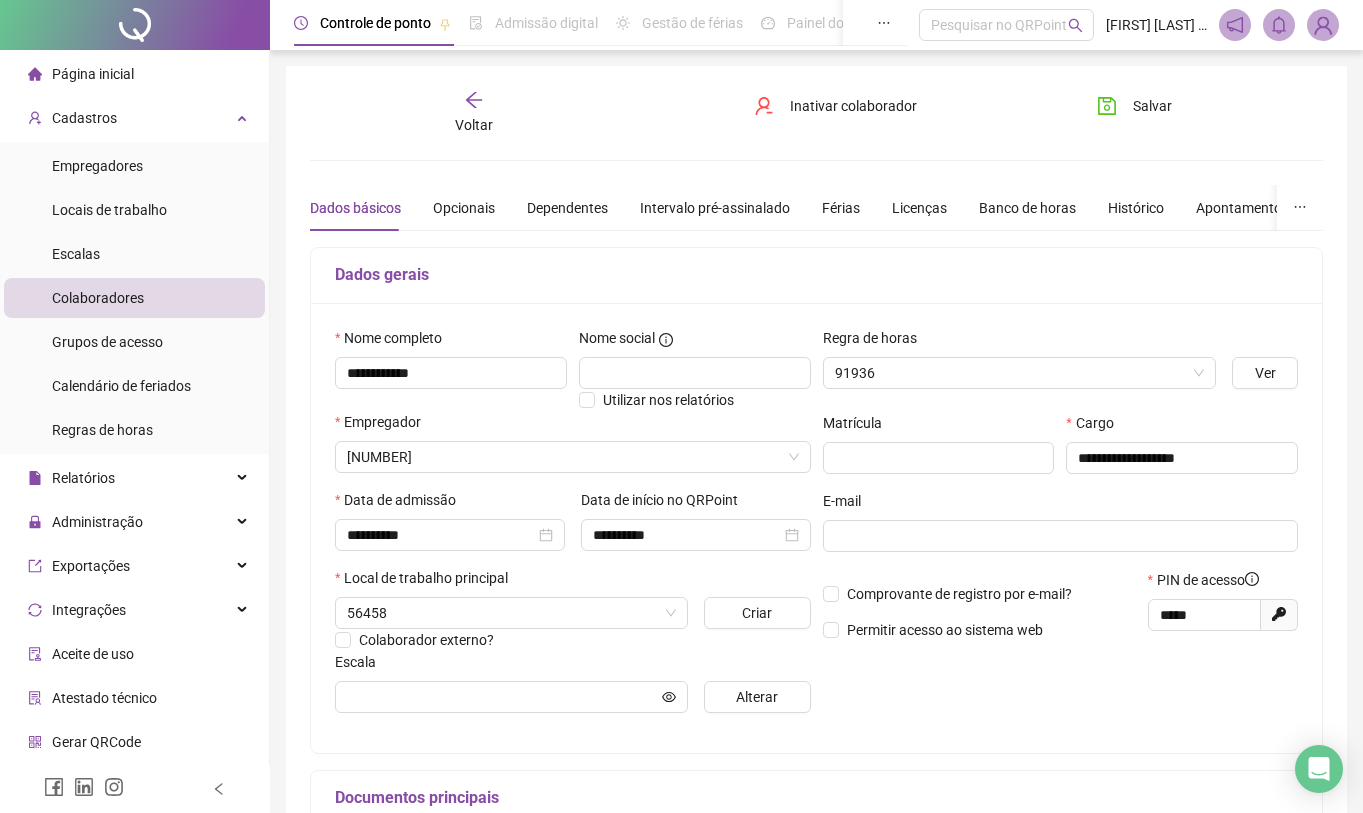 type on "**********" 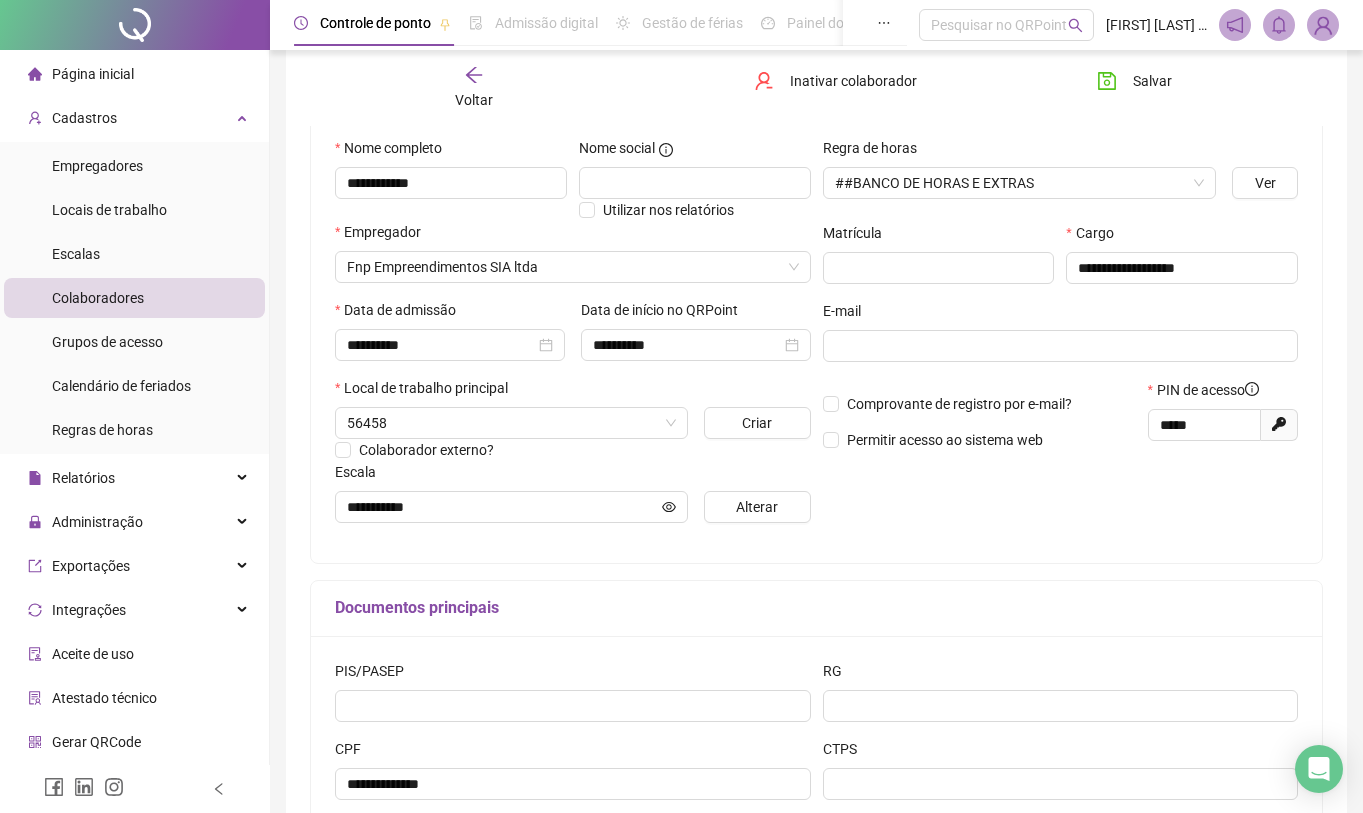 scroll, scrollTop: 200, scrollLeft: 0, axis: vertical 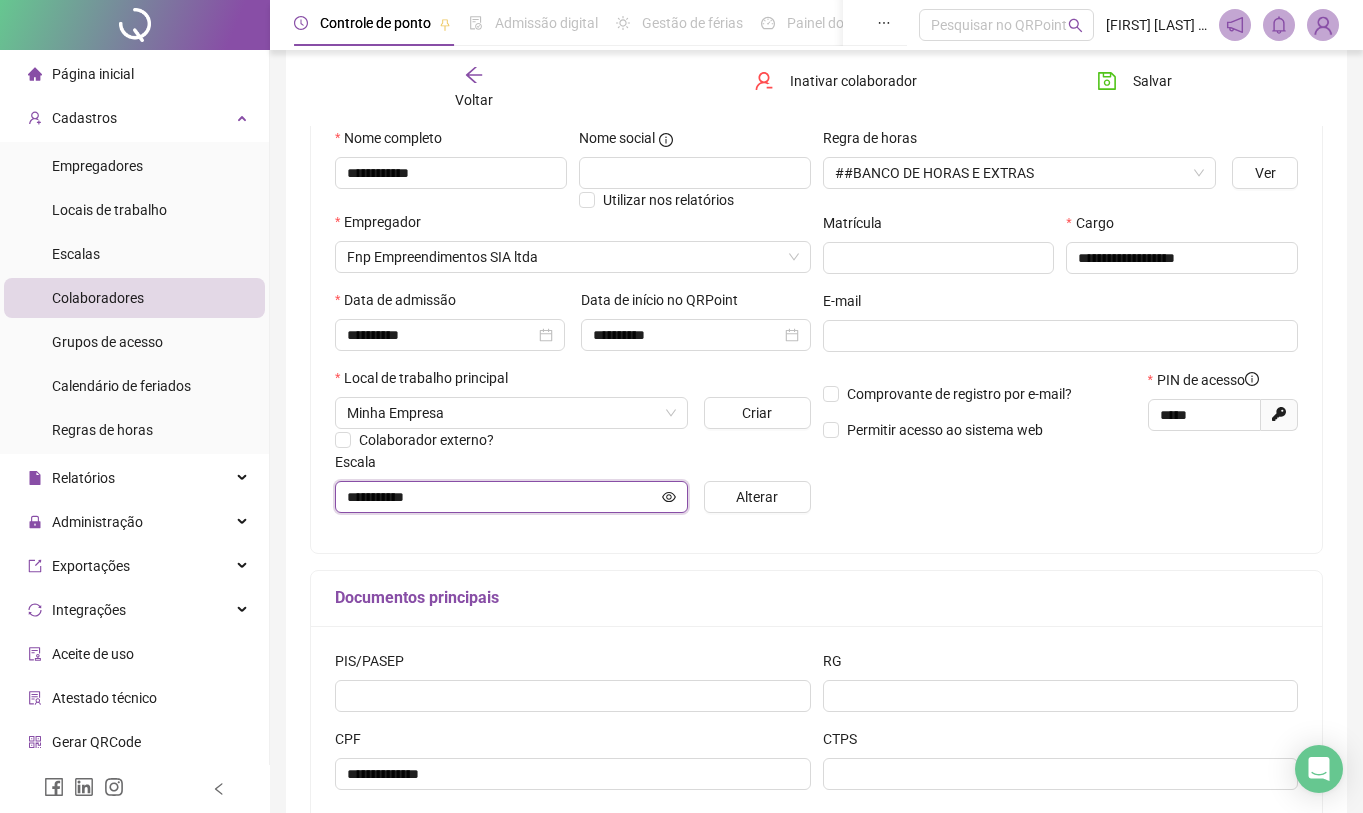 click 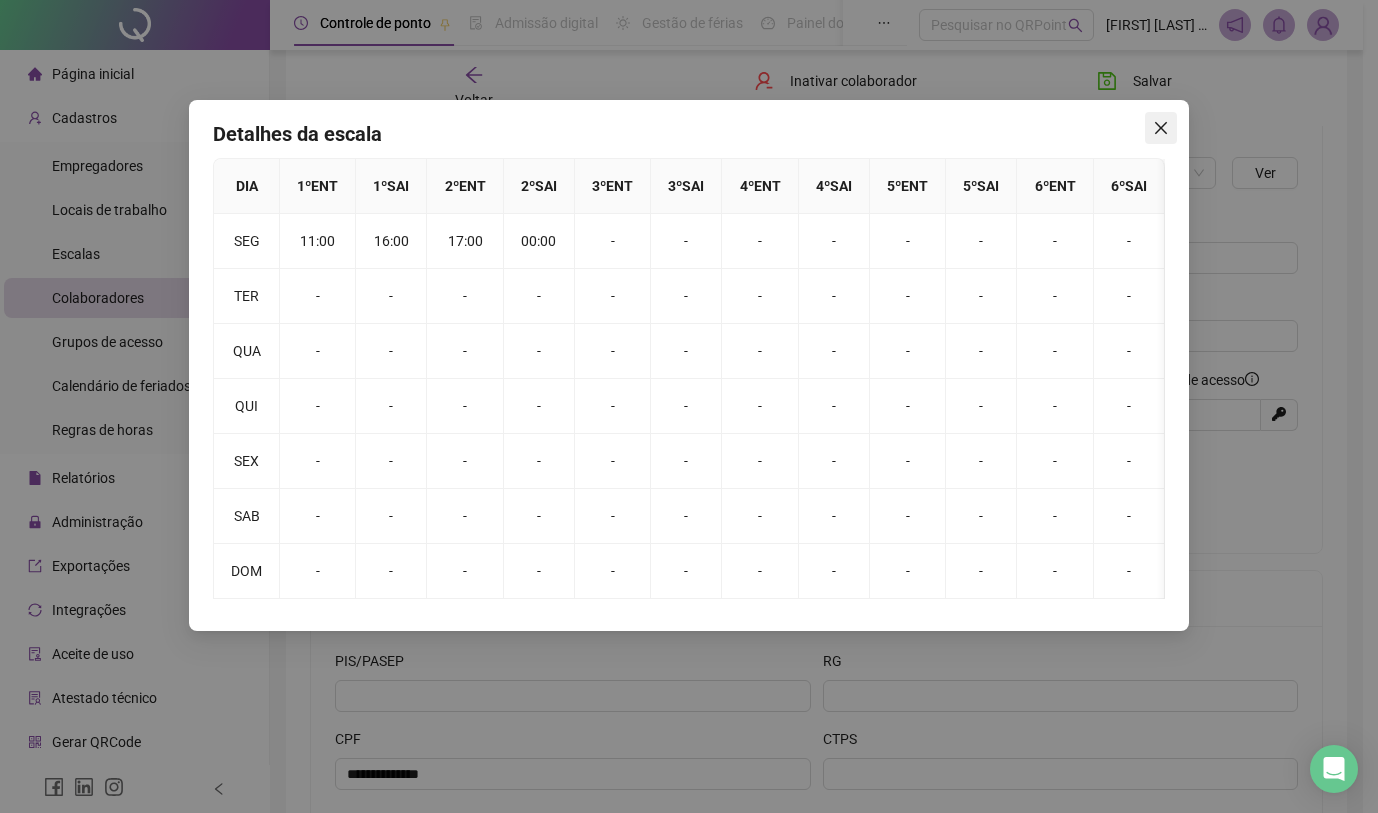 click 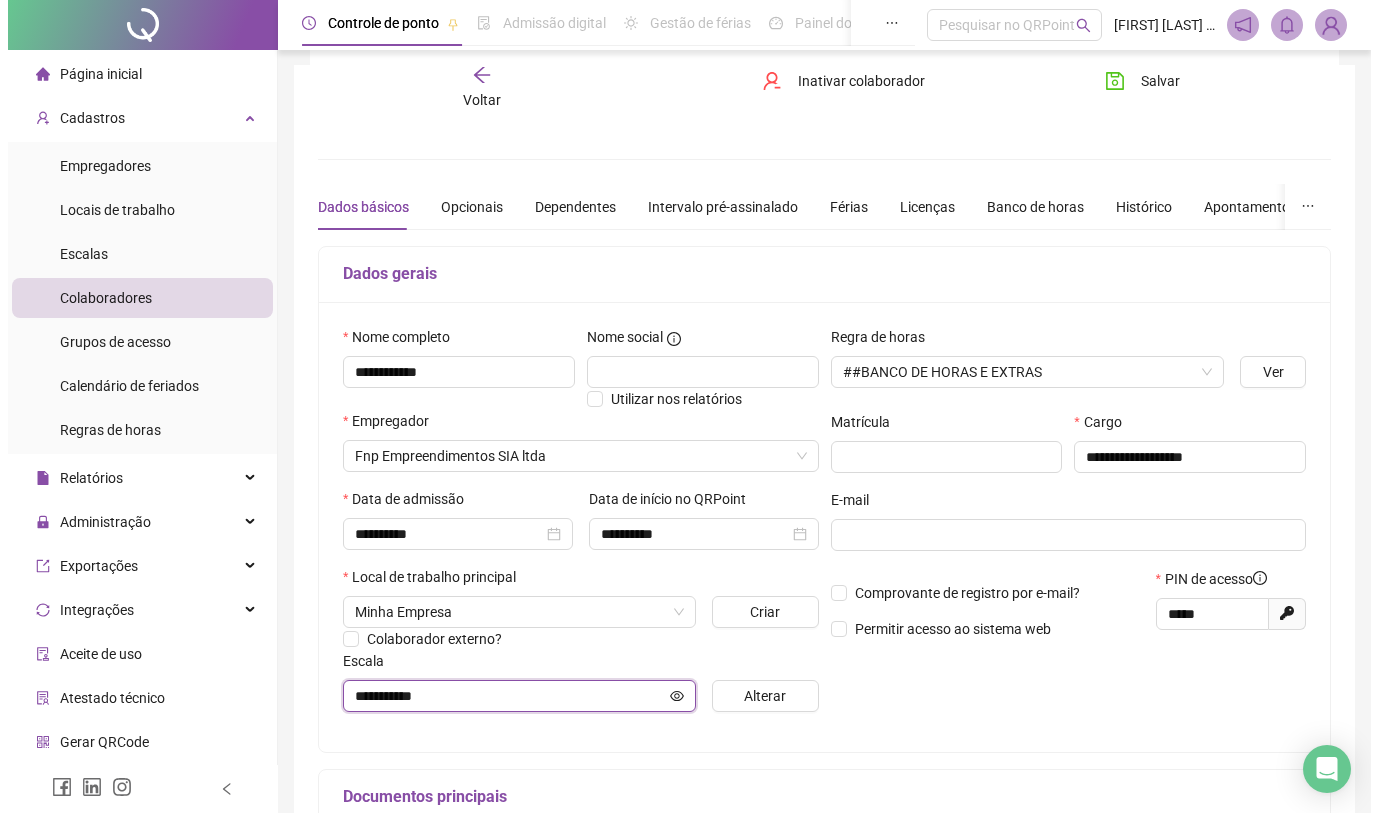 scroll, scrollTop: 0, scrollLeft: 0, axis: both 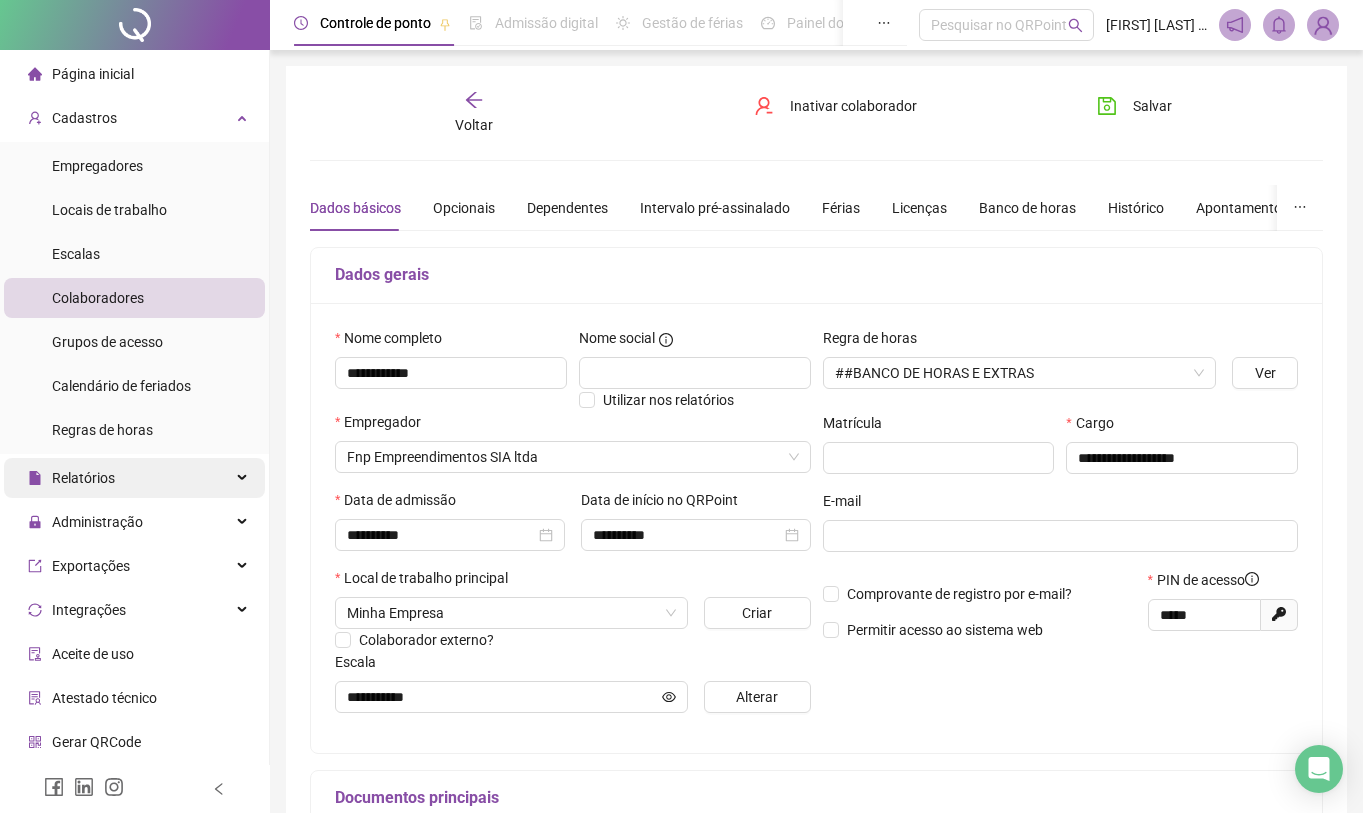 click on "Relatórios" at bounding box center [134, 478] 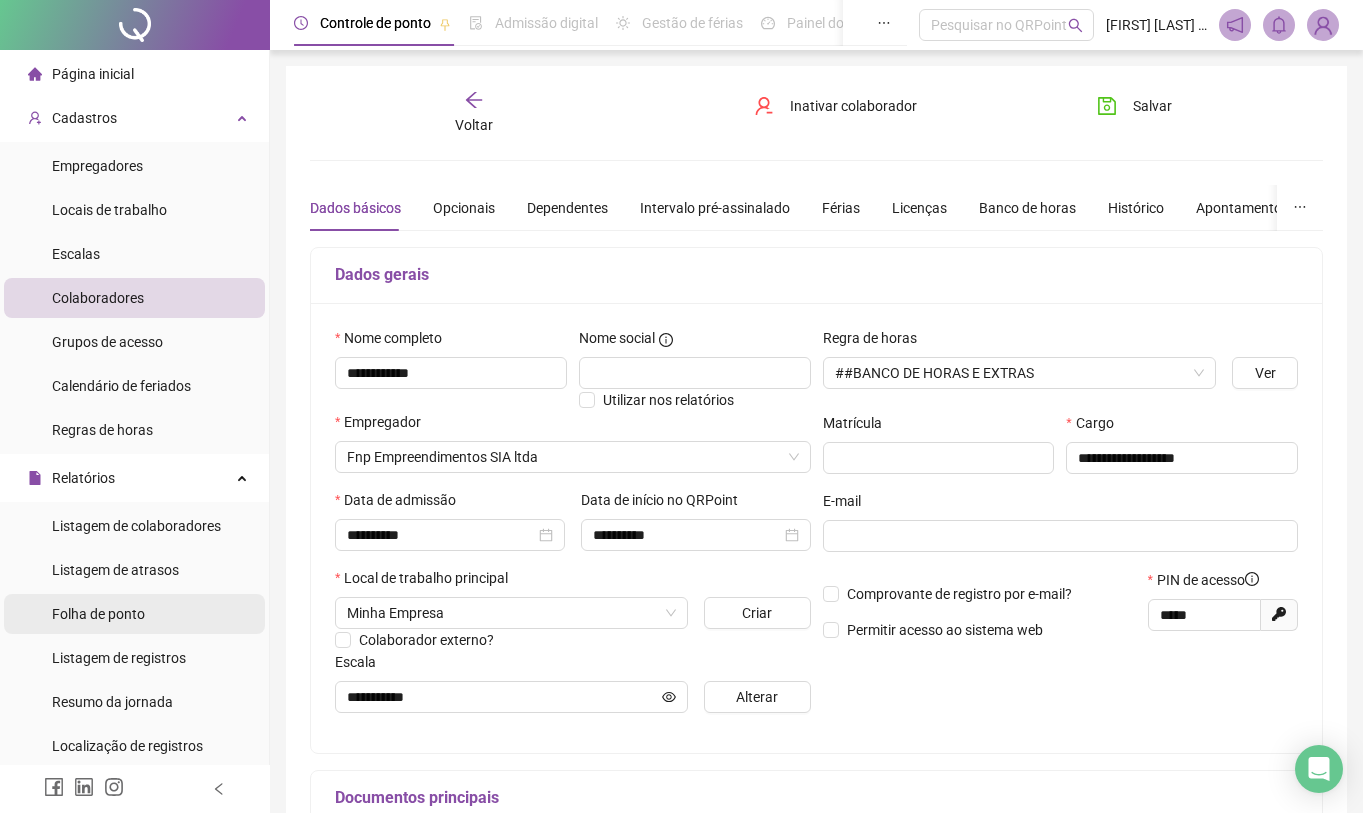 click on "Folha de ponto" at bounding box center [134, 614] 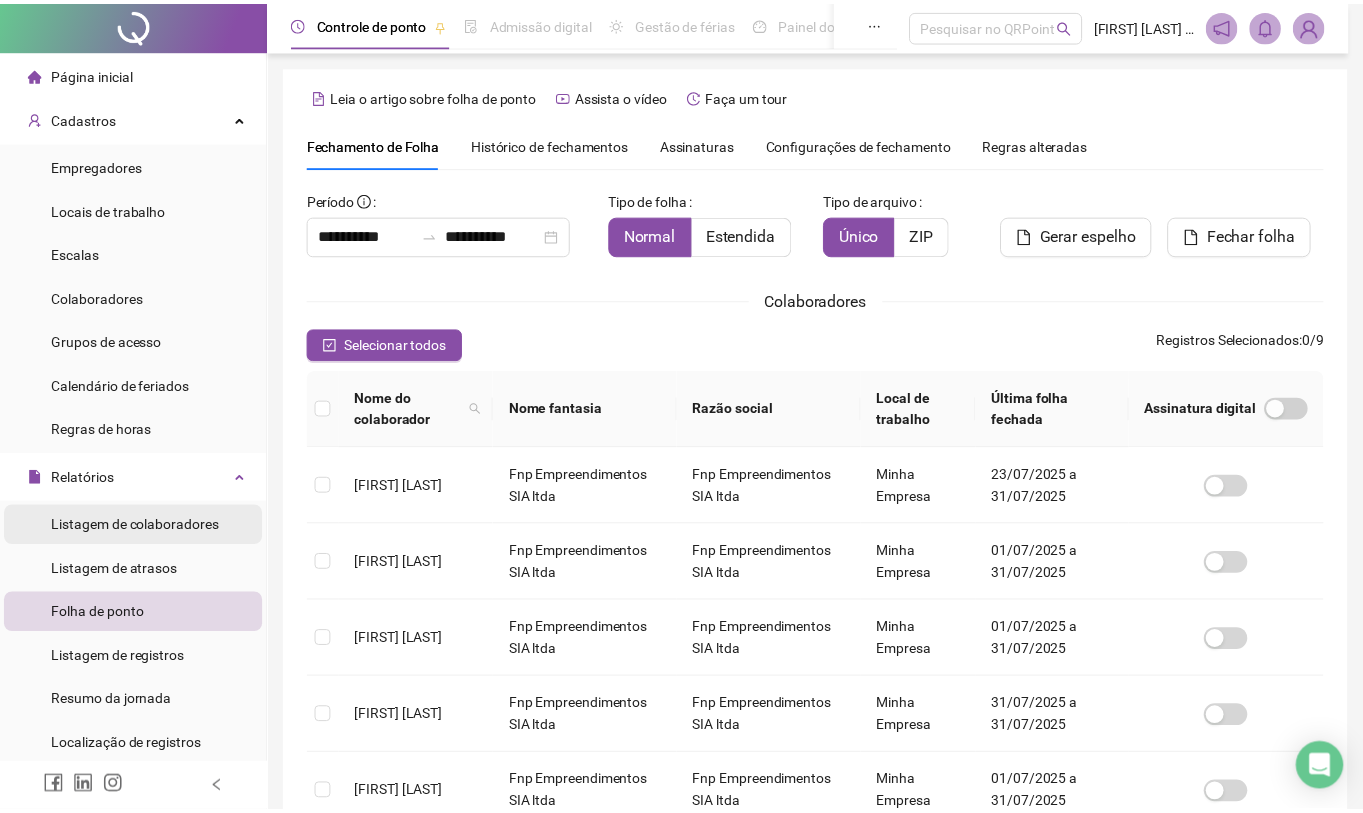 scroll, scrollTop: 3, scrollLeft: 0, axis: vertical 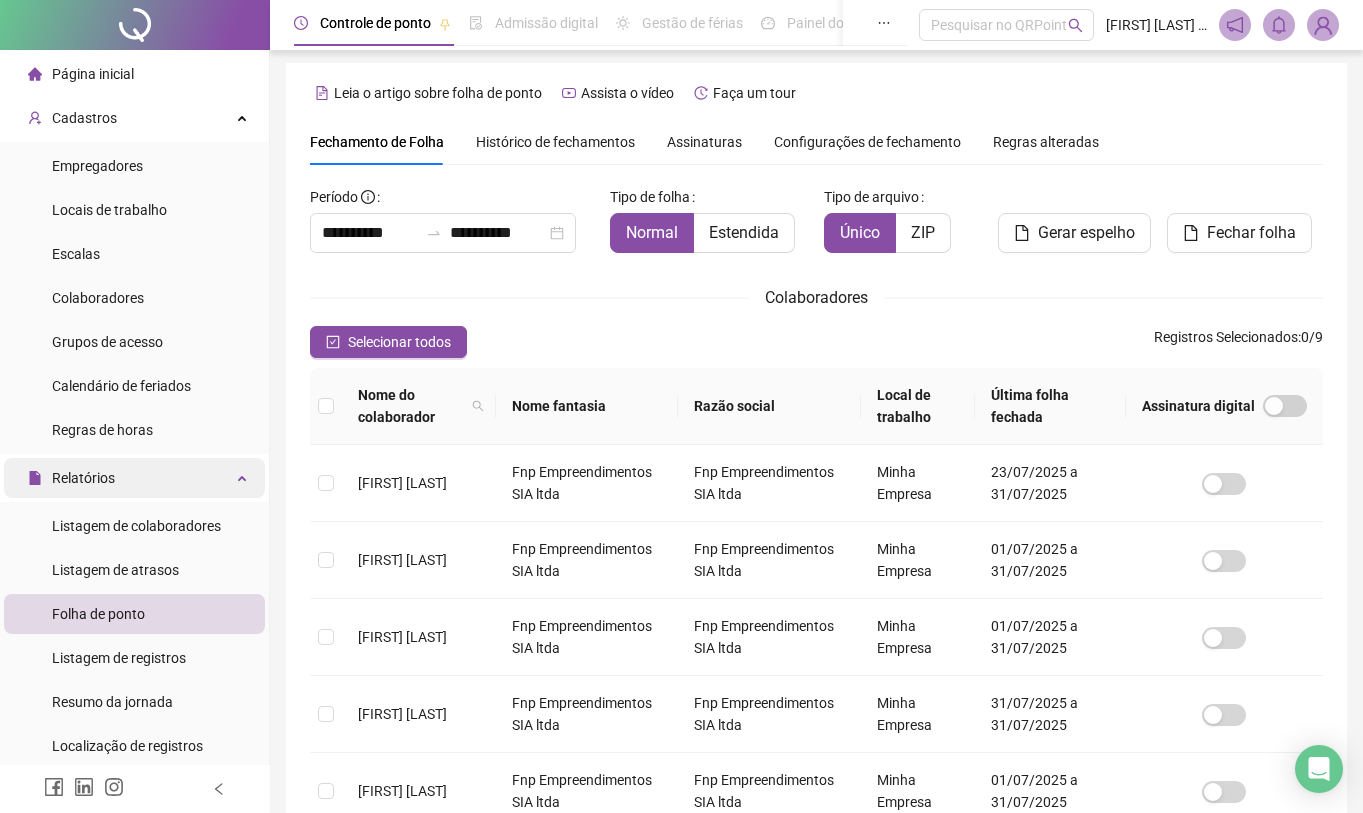click at bounding box center (244, 476) 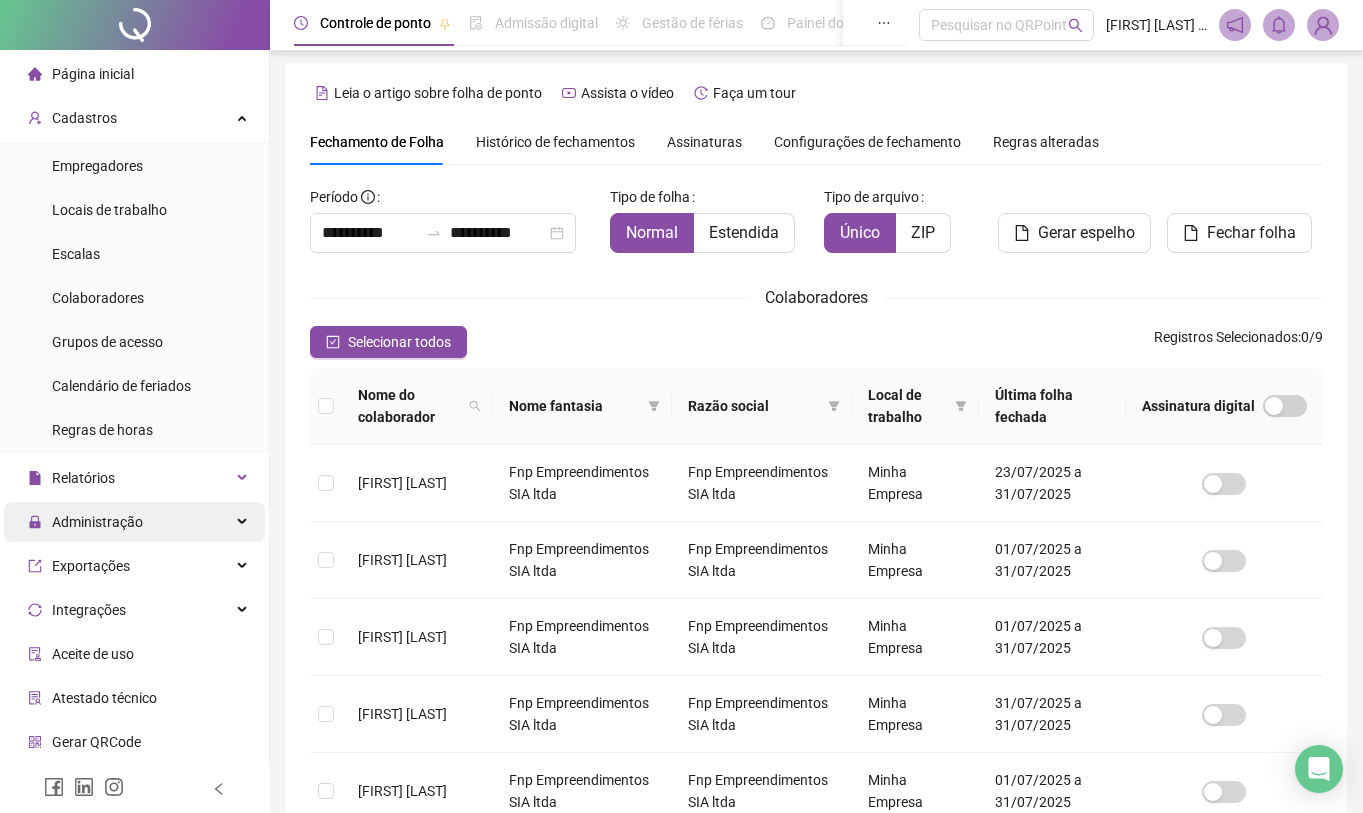 click on "Administração" at bounding box center [134, 522] 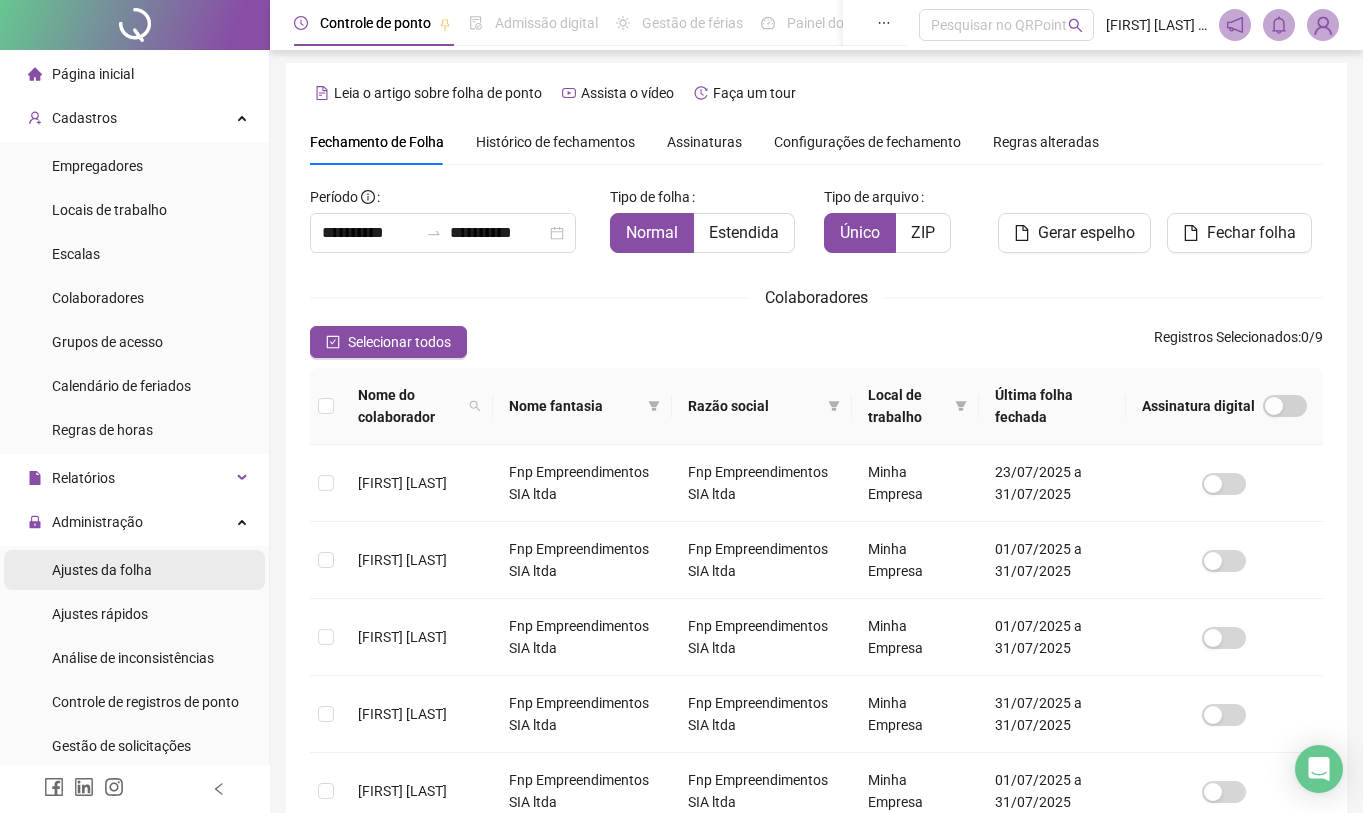 click on "Ajustes da folha" at bounding box center (102, 570) 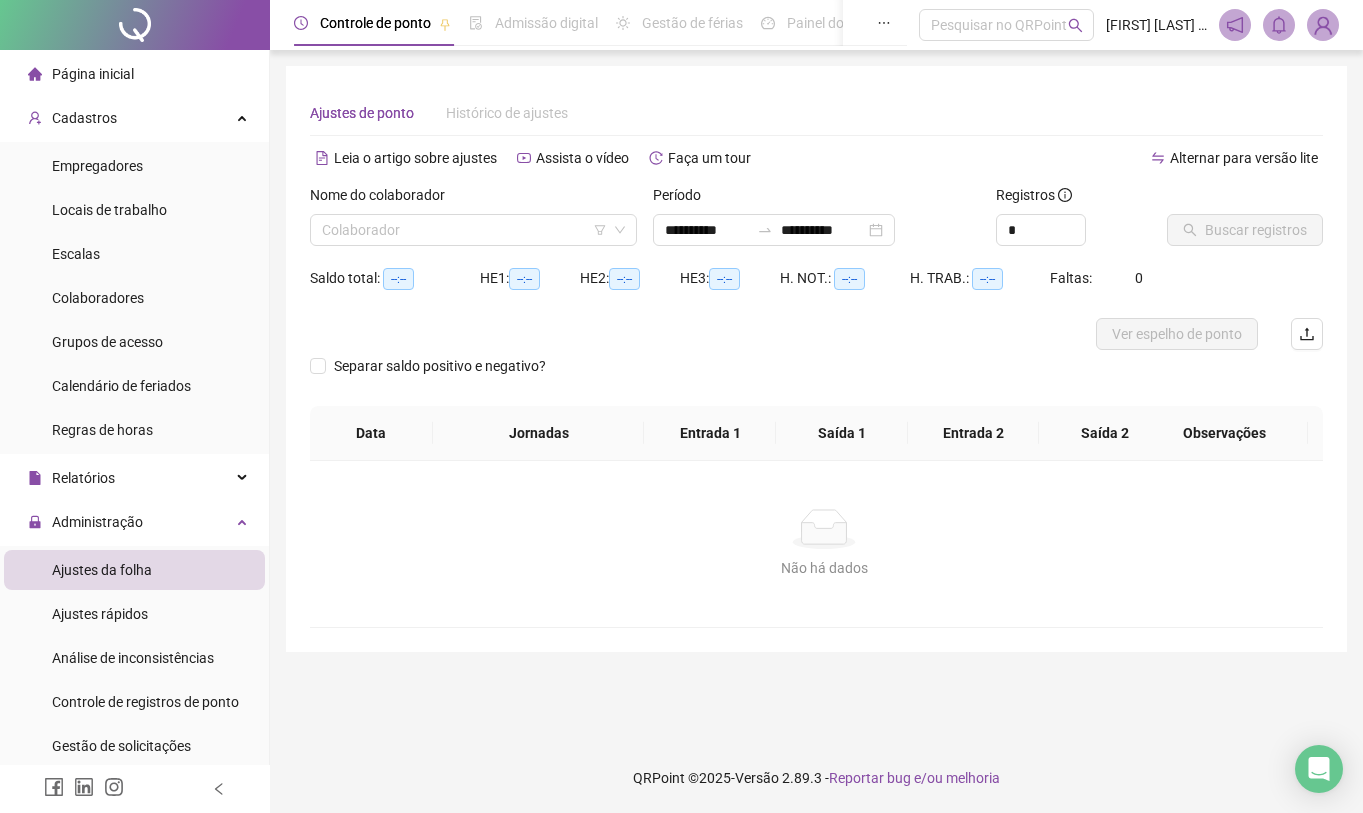 scroll, scrollTop: 0, scrollLeft: 0, axis: both 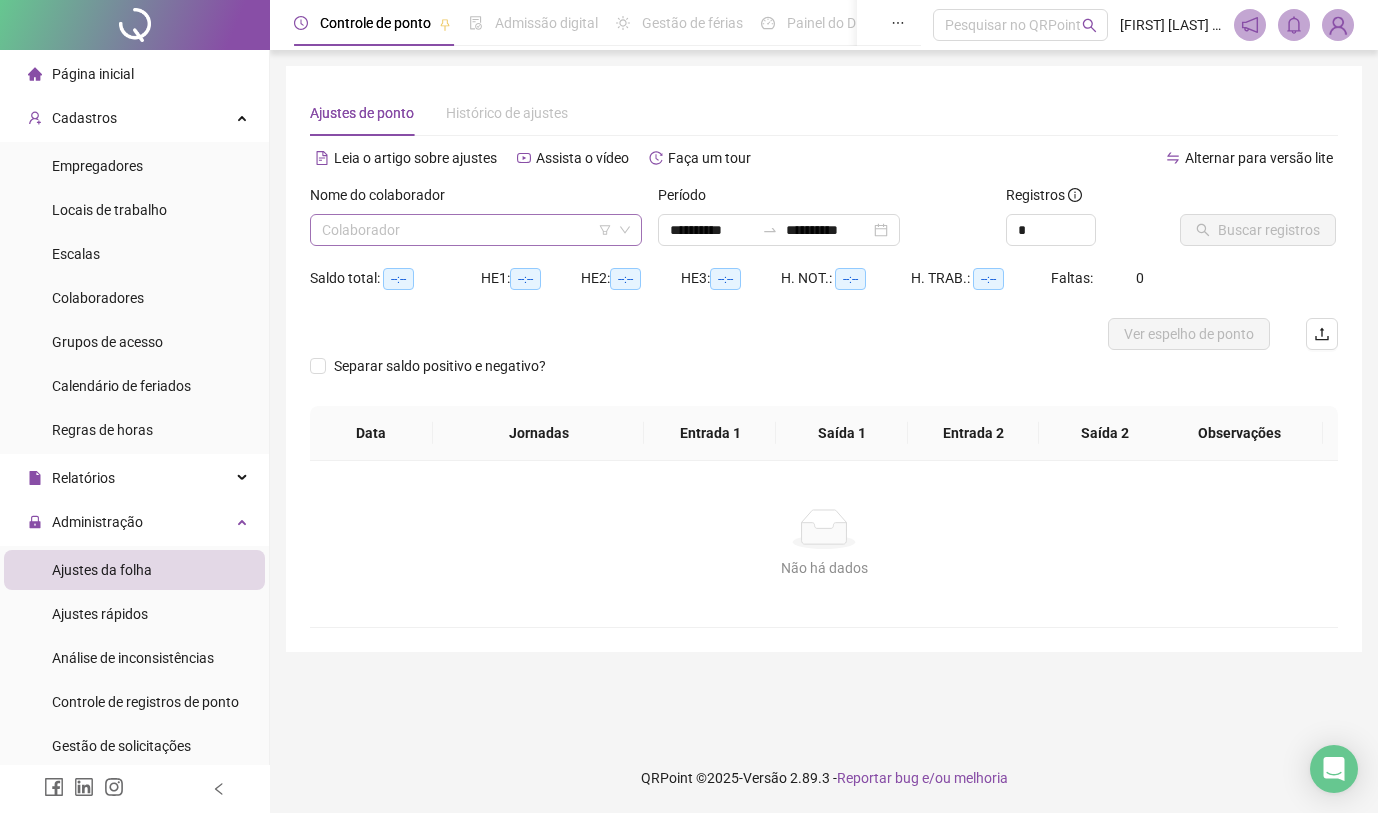 click at bounding box center (467, 230) 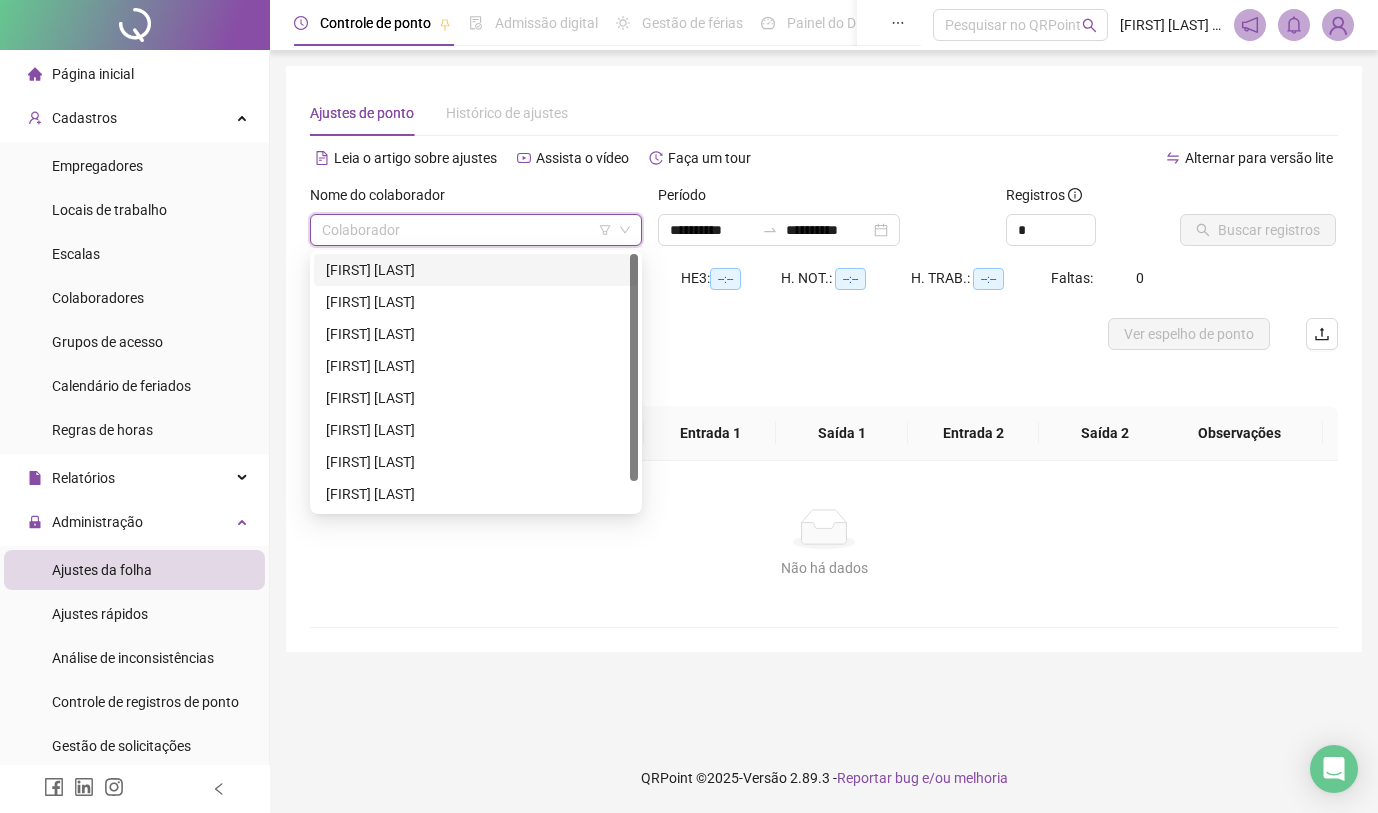 click on "[FIRST] [LAST]" at bounding box center (476, 270) 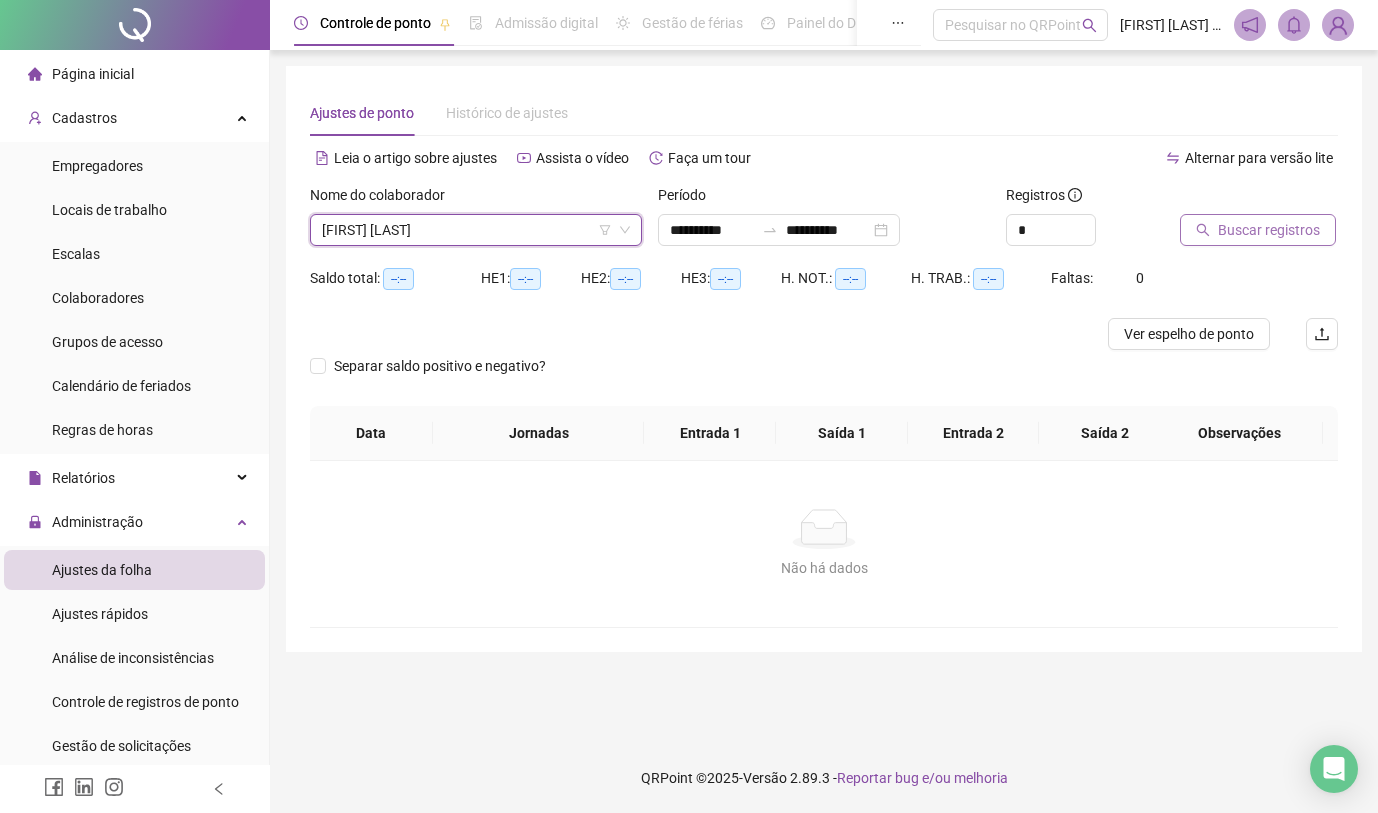 click on "Buscar registros" at bounding box center [1258, 230] 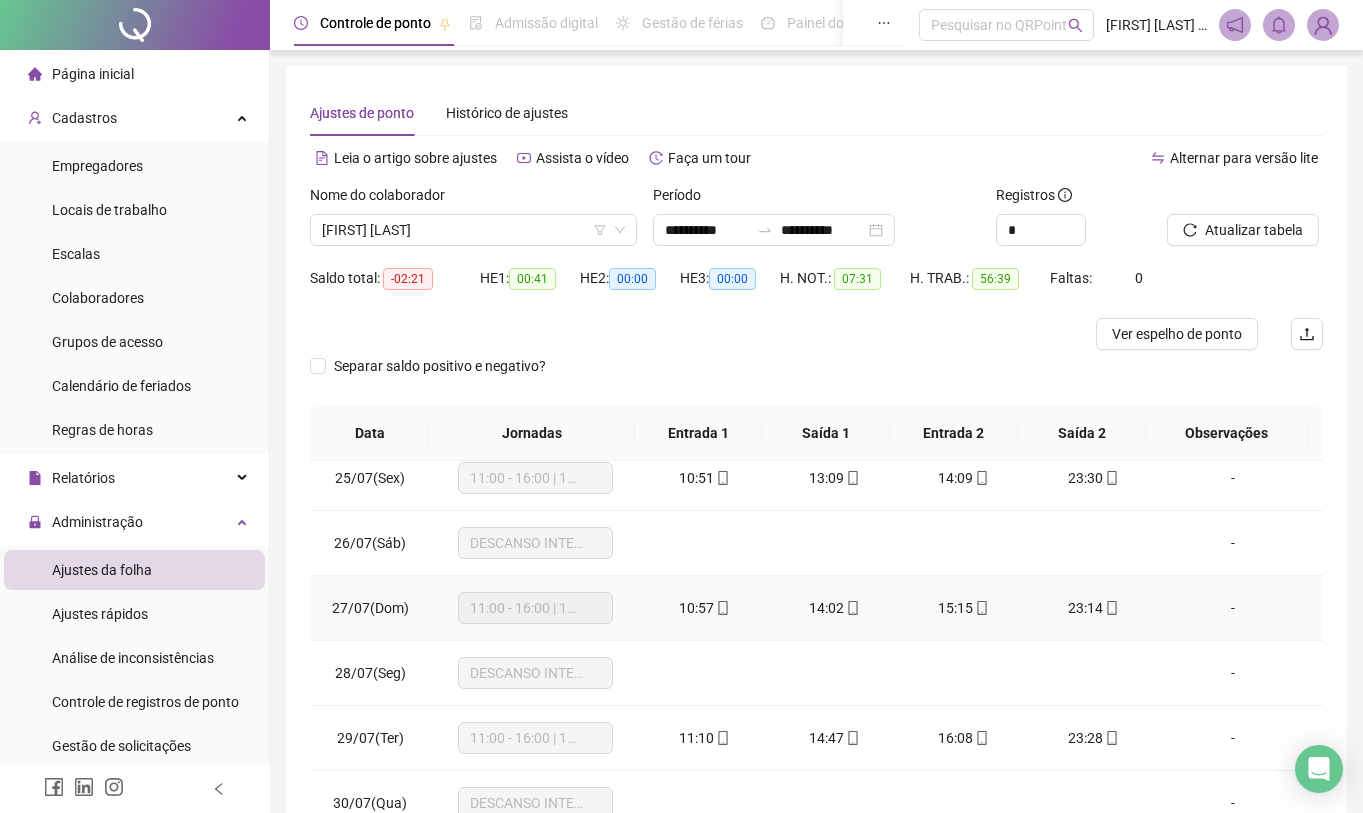 scroll, scrollTop: 158, scrollLeft: 0, axis: vertical 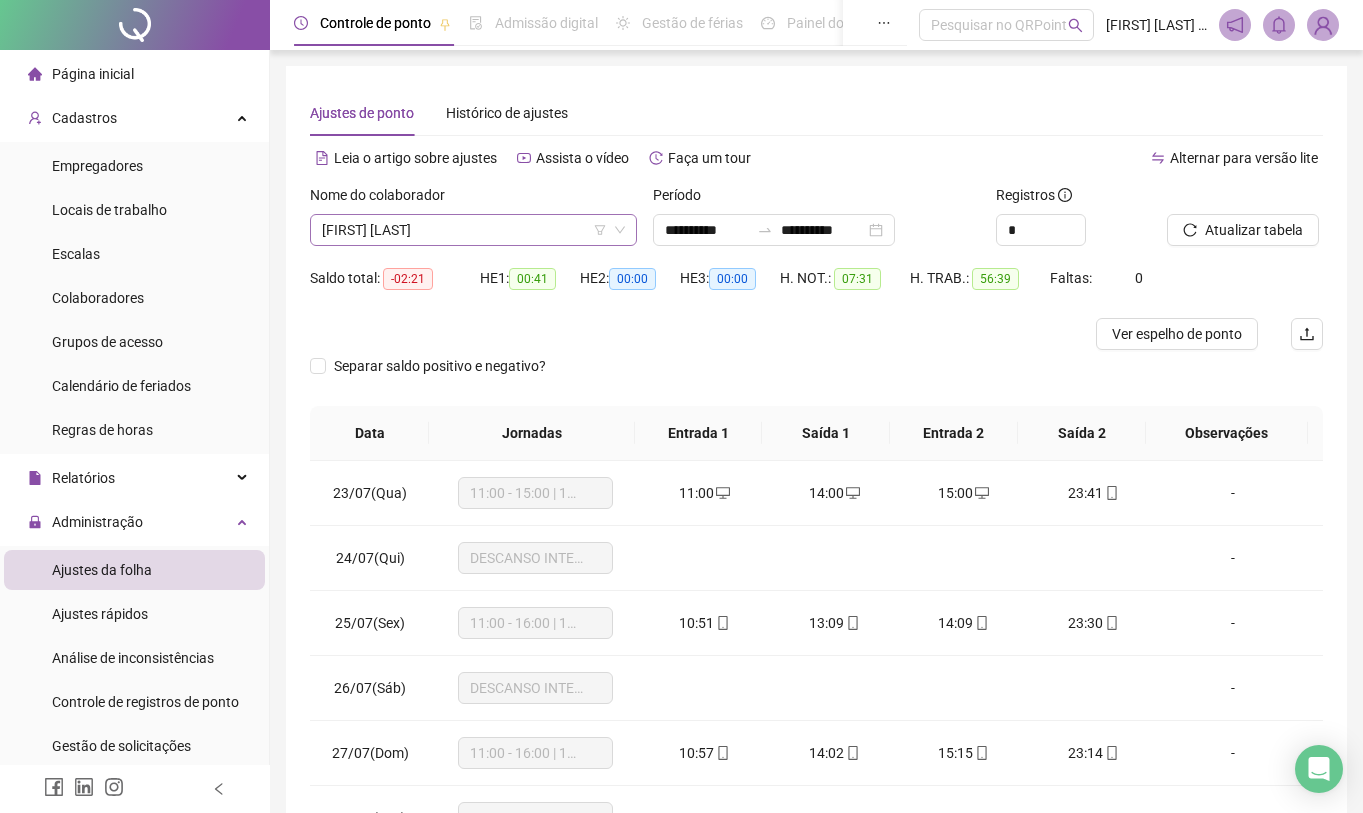 click on "[FIRST] [LAST]" at bounding box center [473, 230] 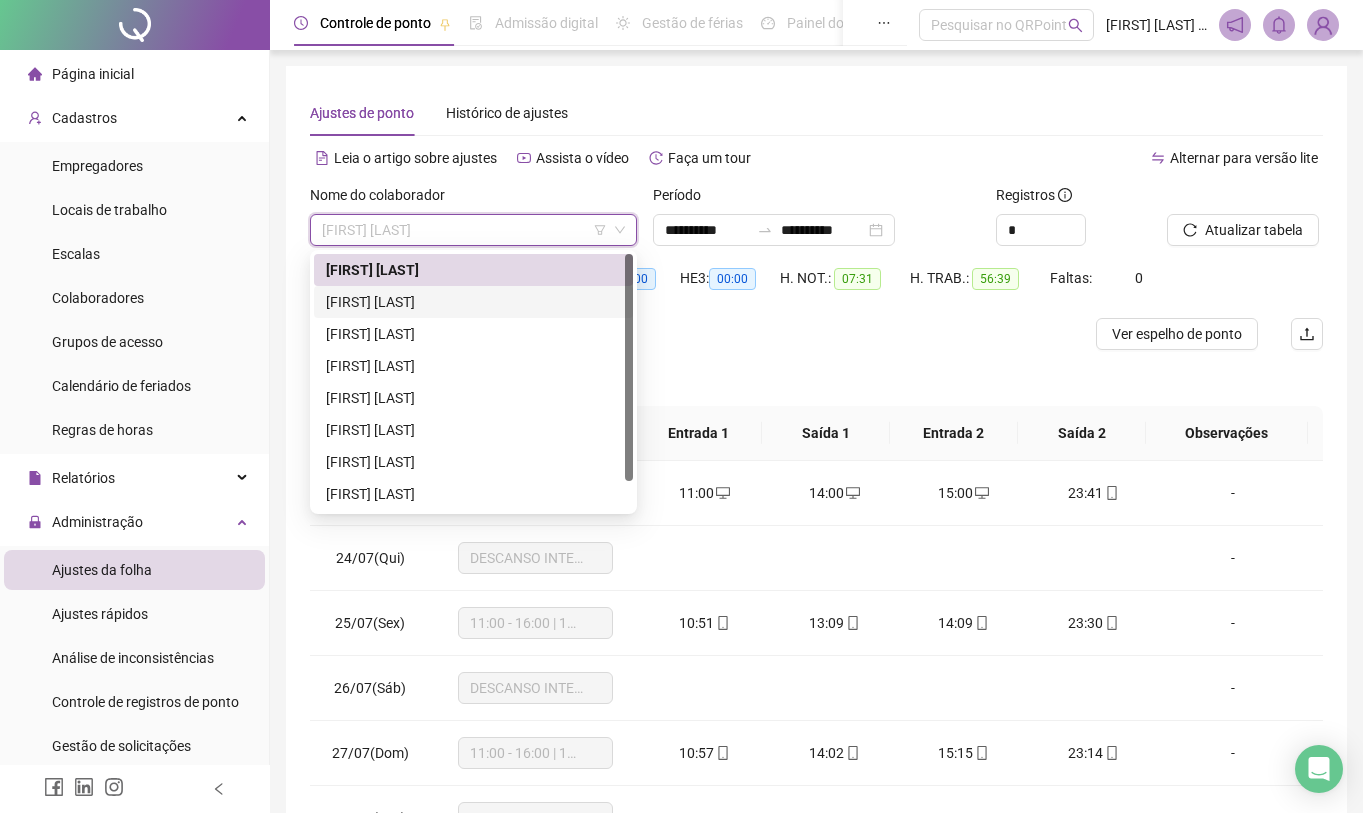 click on "[FIRST] [LAST]" at bounding box center [473, 302] 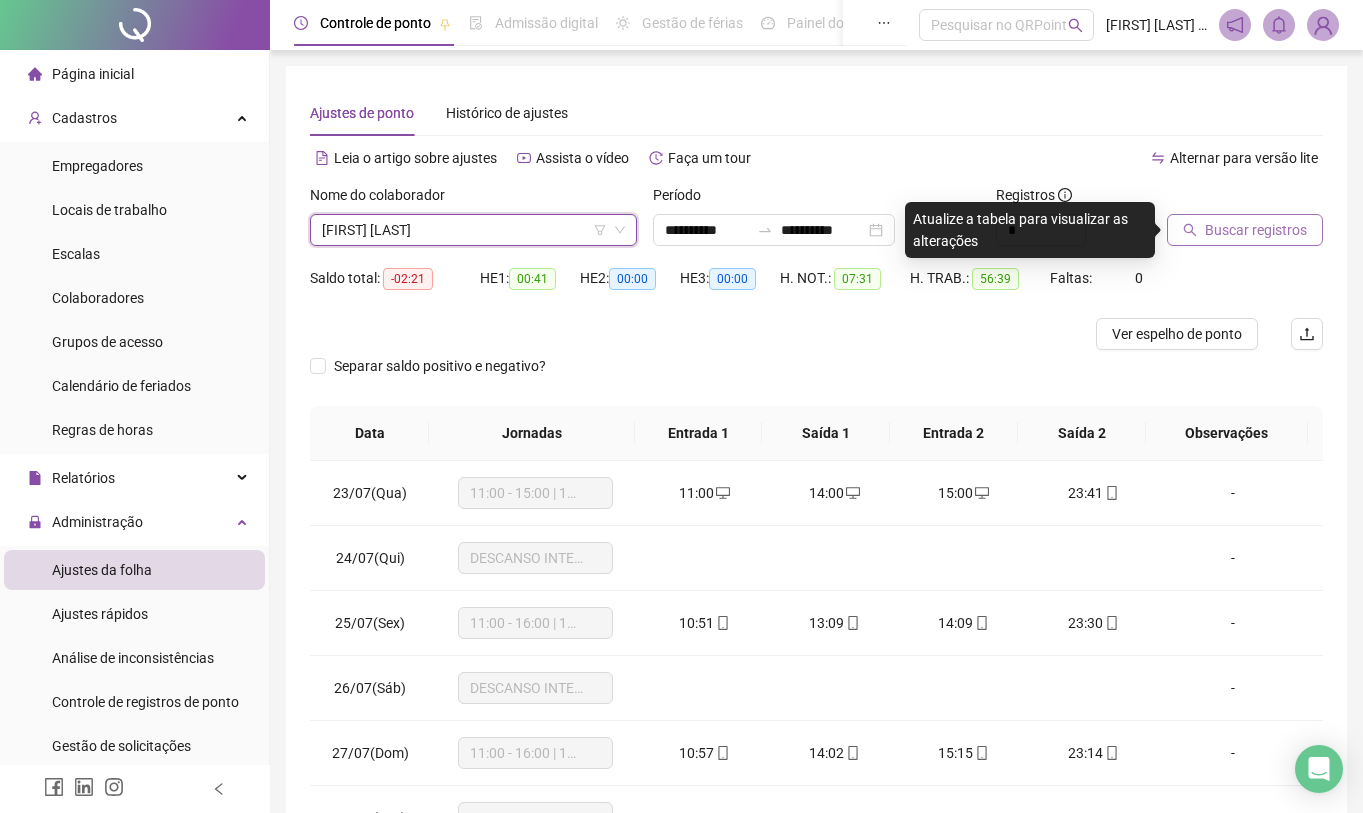 click on "Buscar registros" at bounding box center (1245, 230) 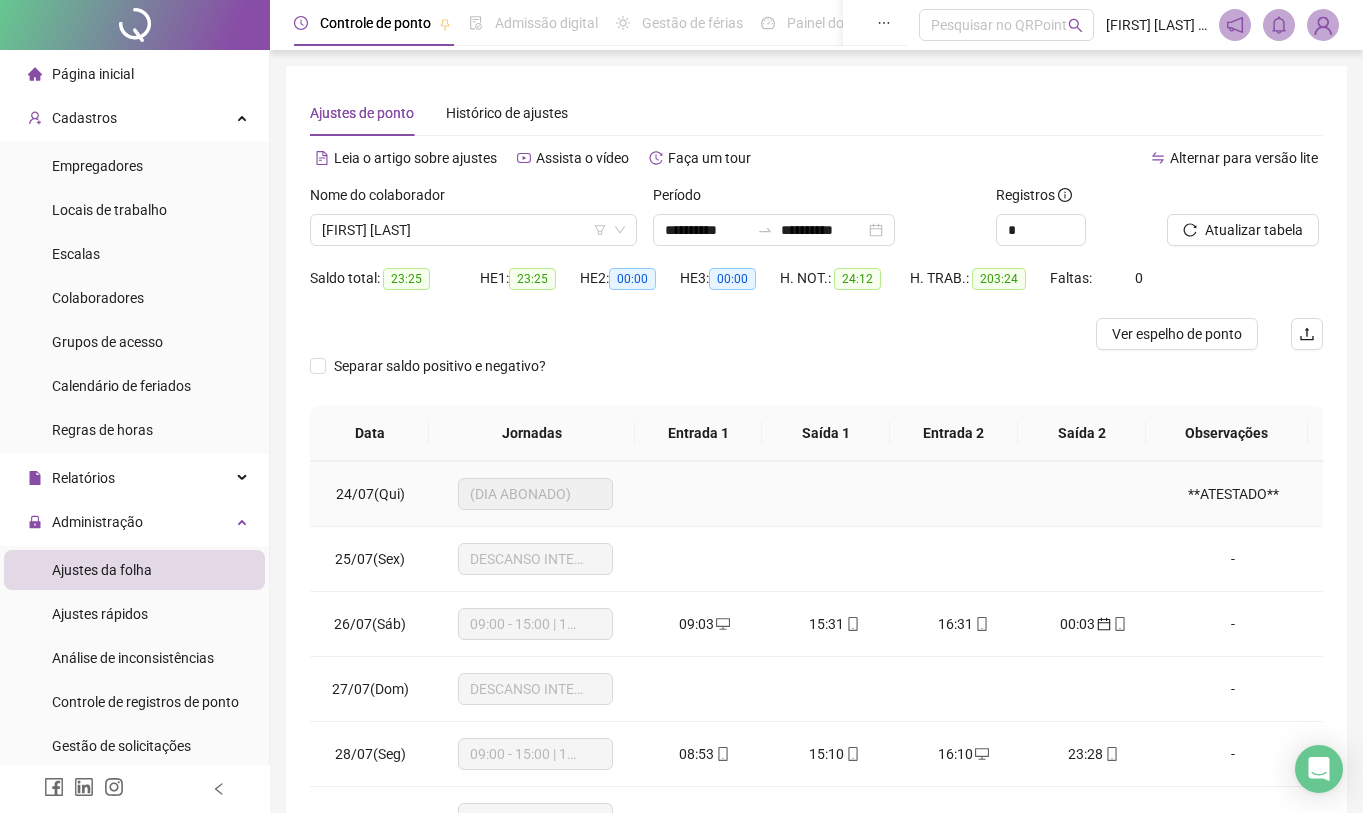 scroll, scrollTop: 1588, scrollLeft: 0, axis: vertical 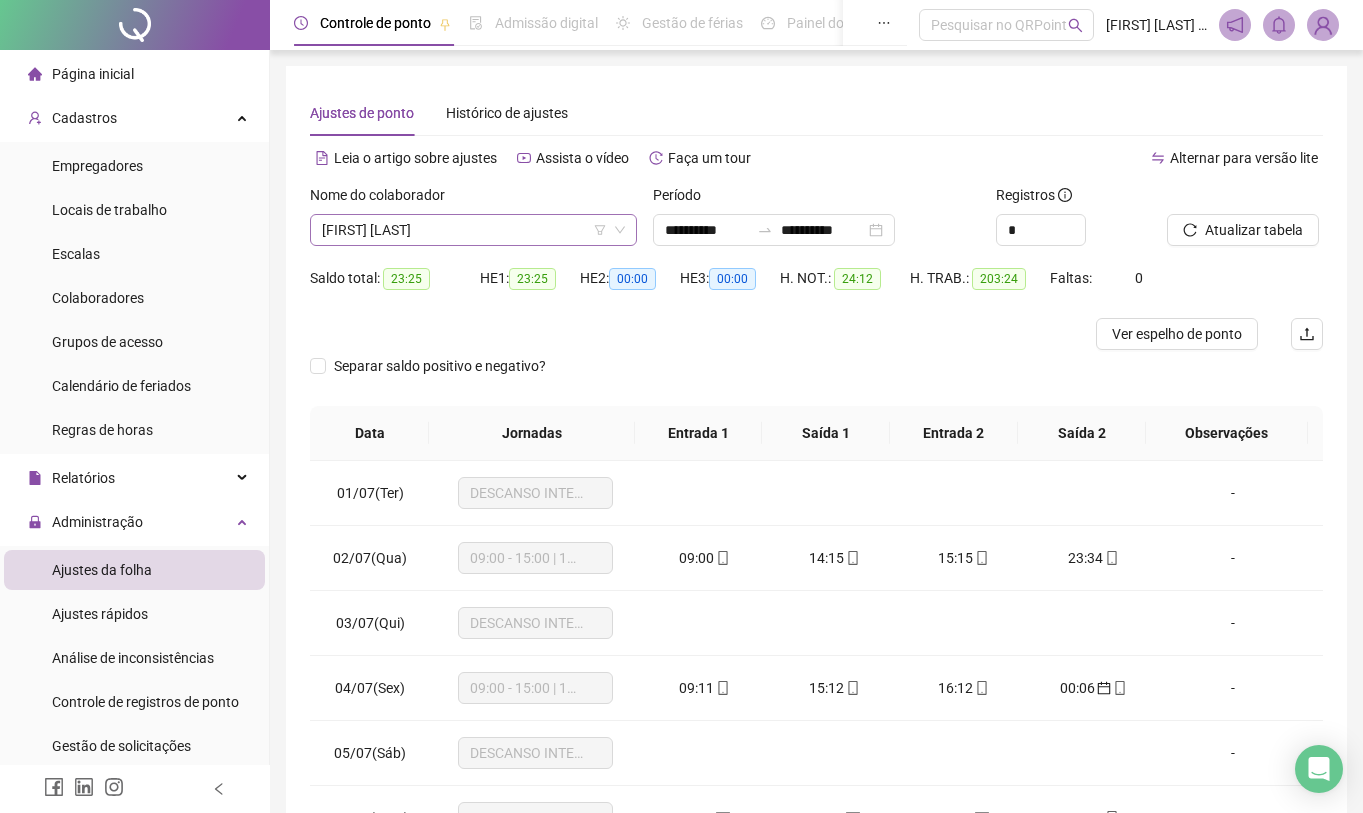 click on "[FIRST] [LAST]" at bounding box center (473, 230) 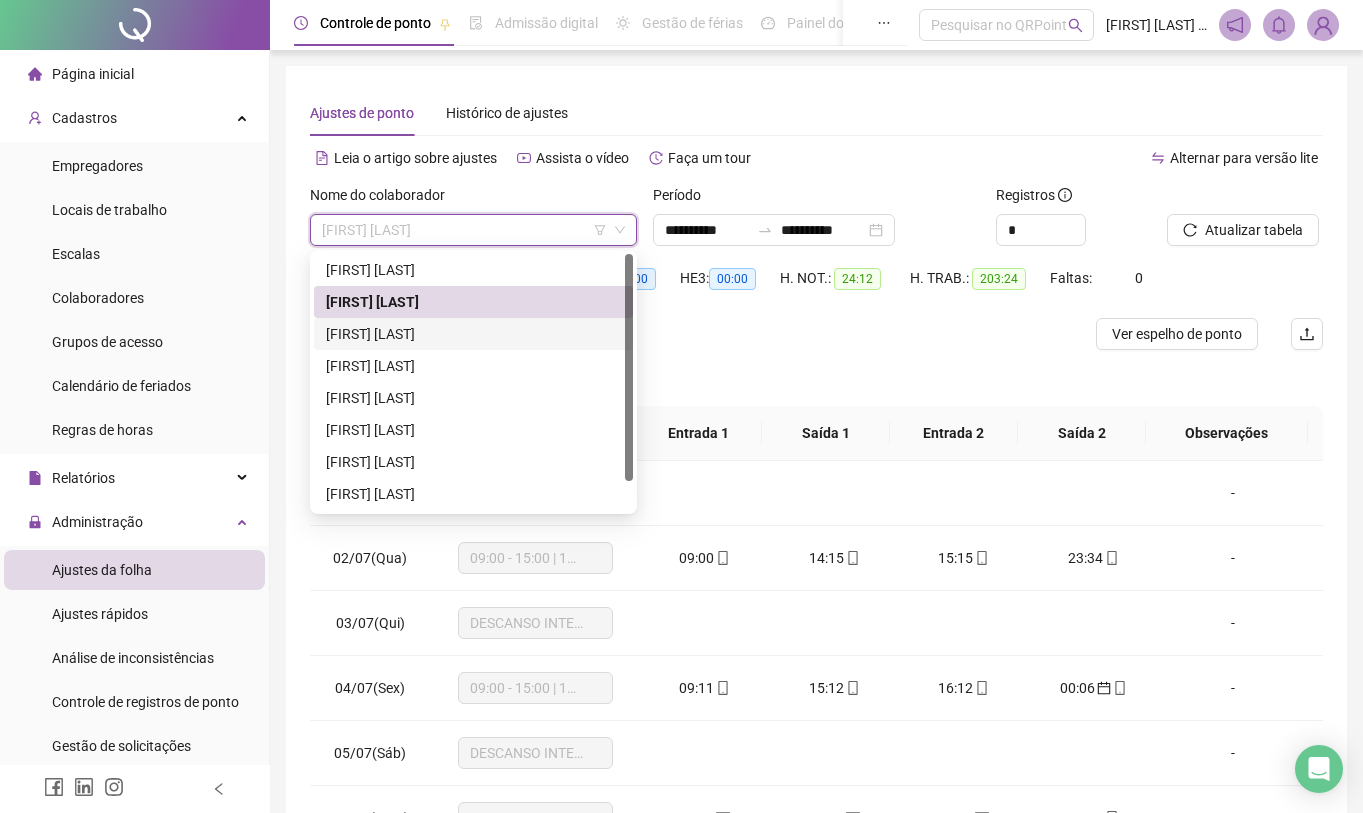 click on "[FIRST] [LAST]" at bounding box center [473, 334] 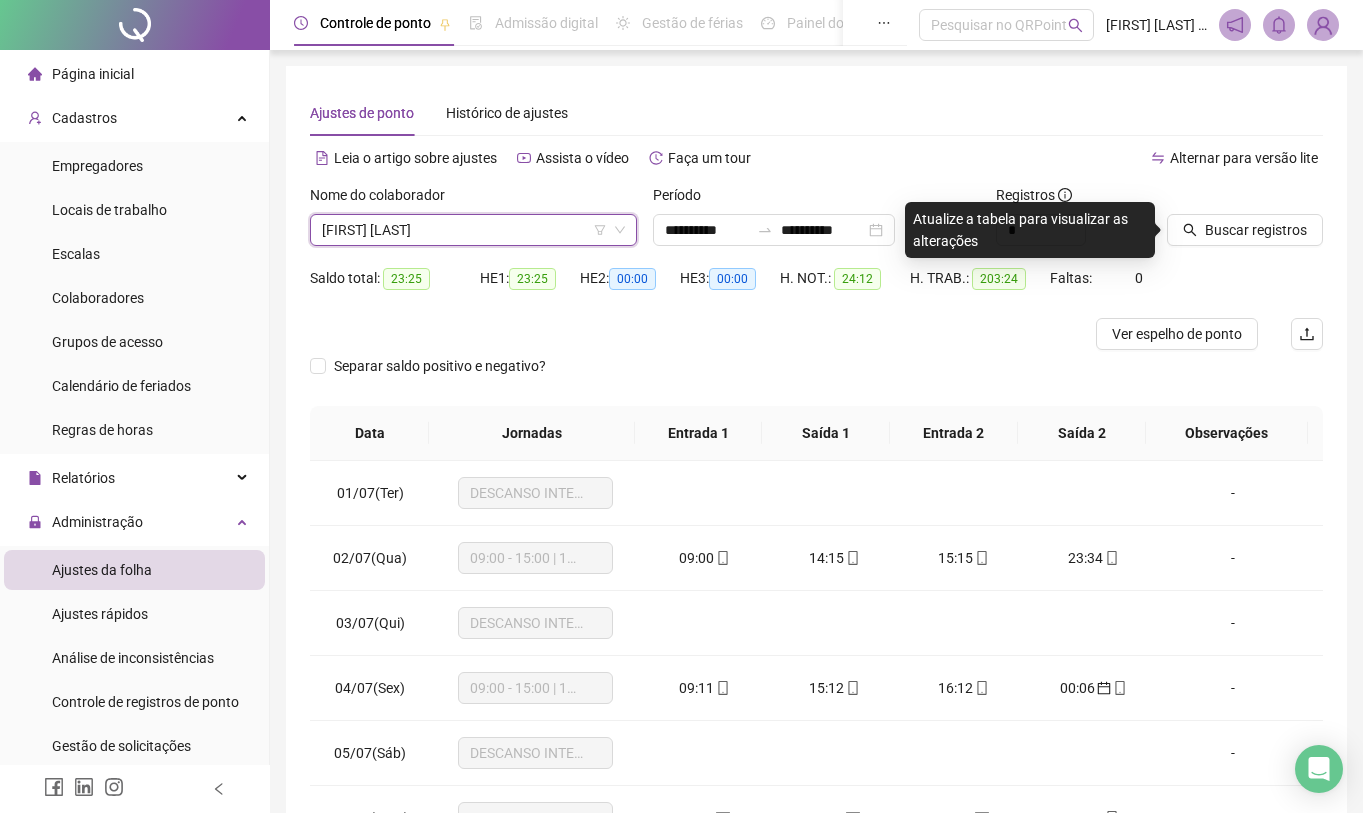 click on "Alternar para versão lite" at bounding box center (1070, 158) 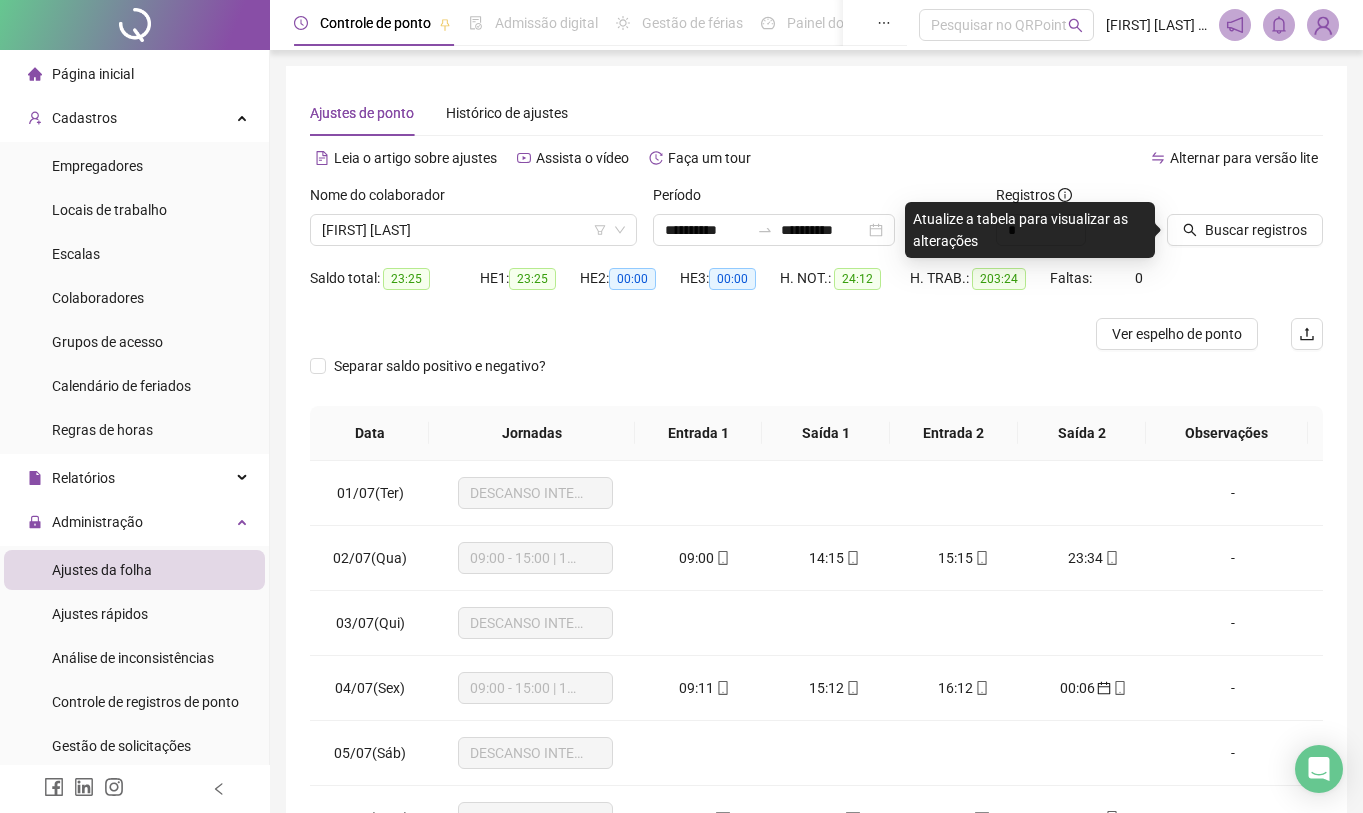 drag, startPoint x: 605, startPoint y: 227, endPoint x: 603, endPoint y: 248, distance: 21.095022 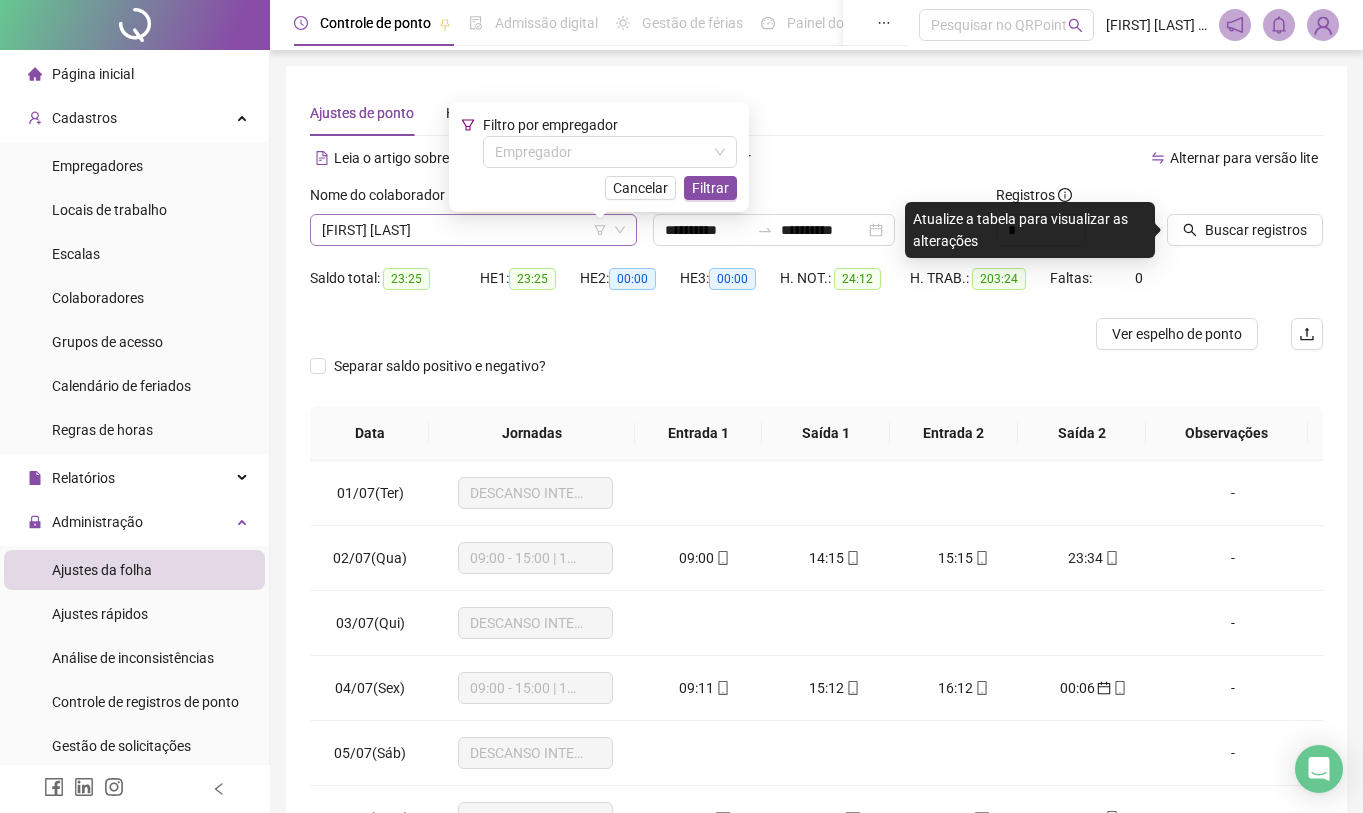 click 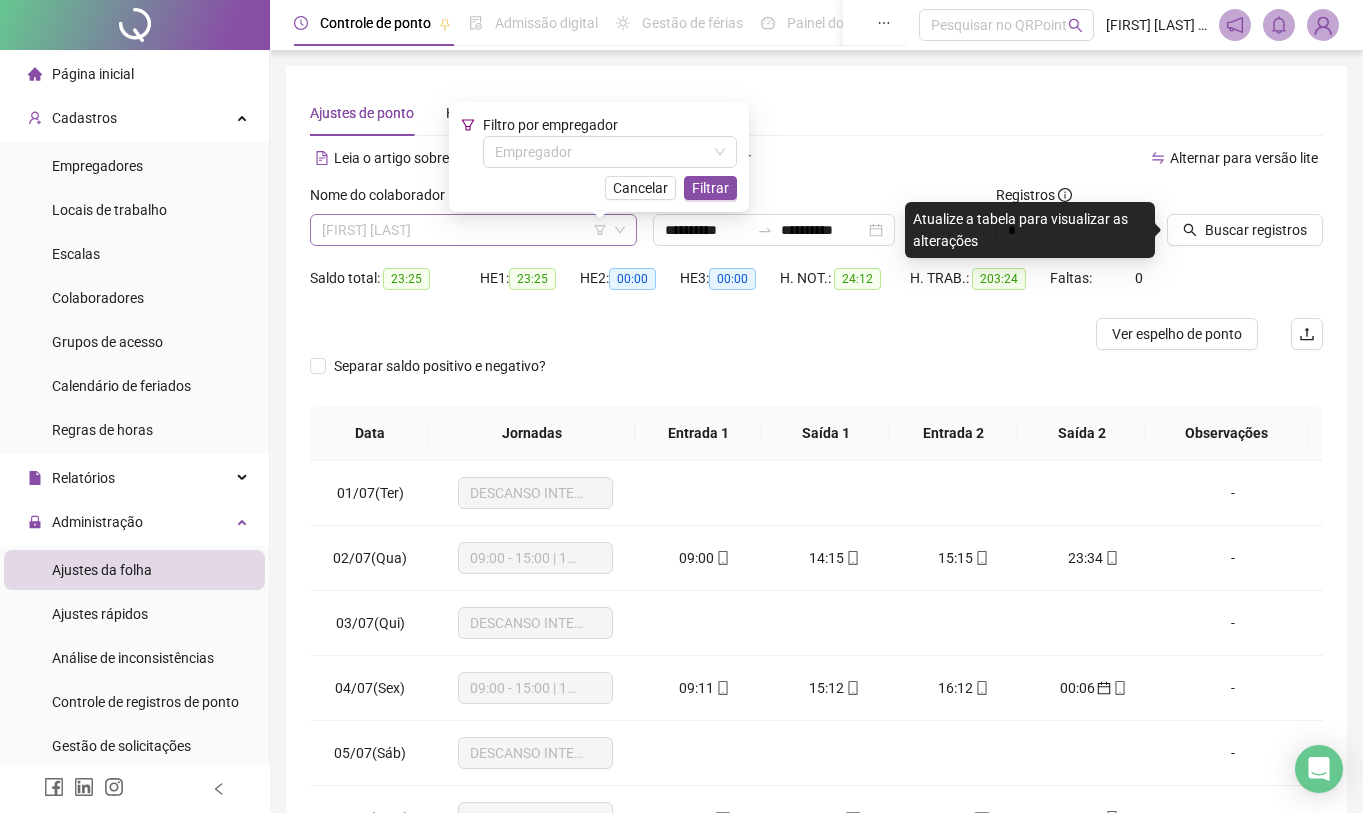 click on "[FIRST] [LAST]" at bounding box center [473, 230] 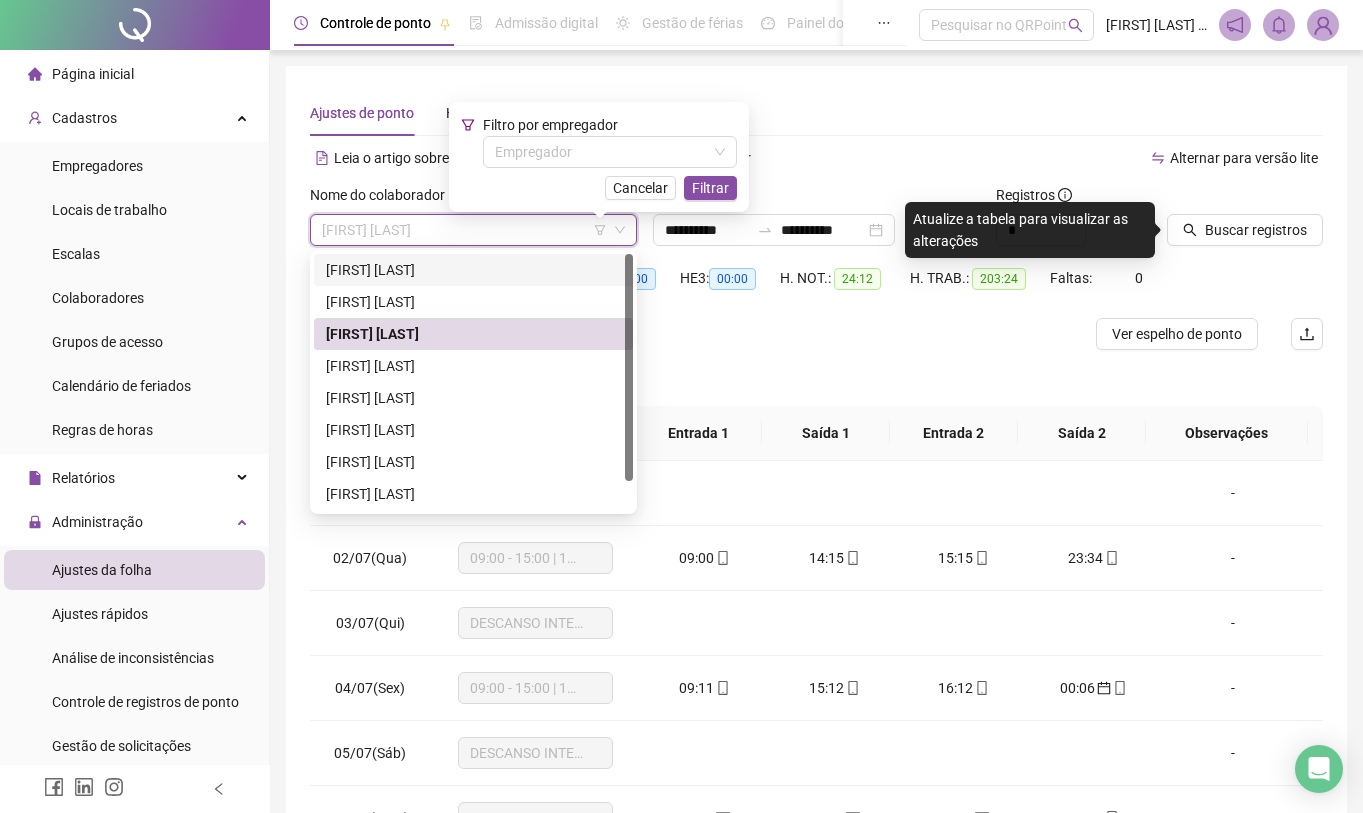 click on "[FIRST] [LAST]" at bounding box center (473, 270) 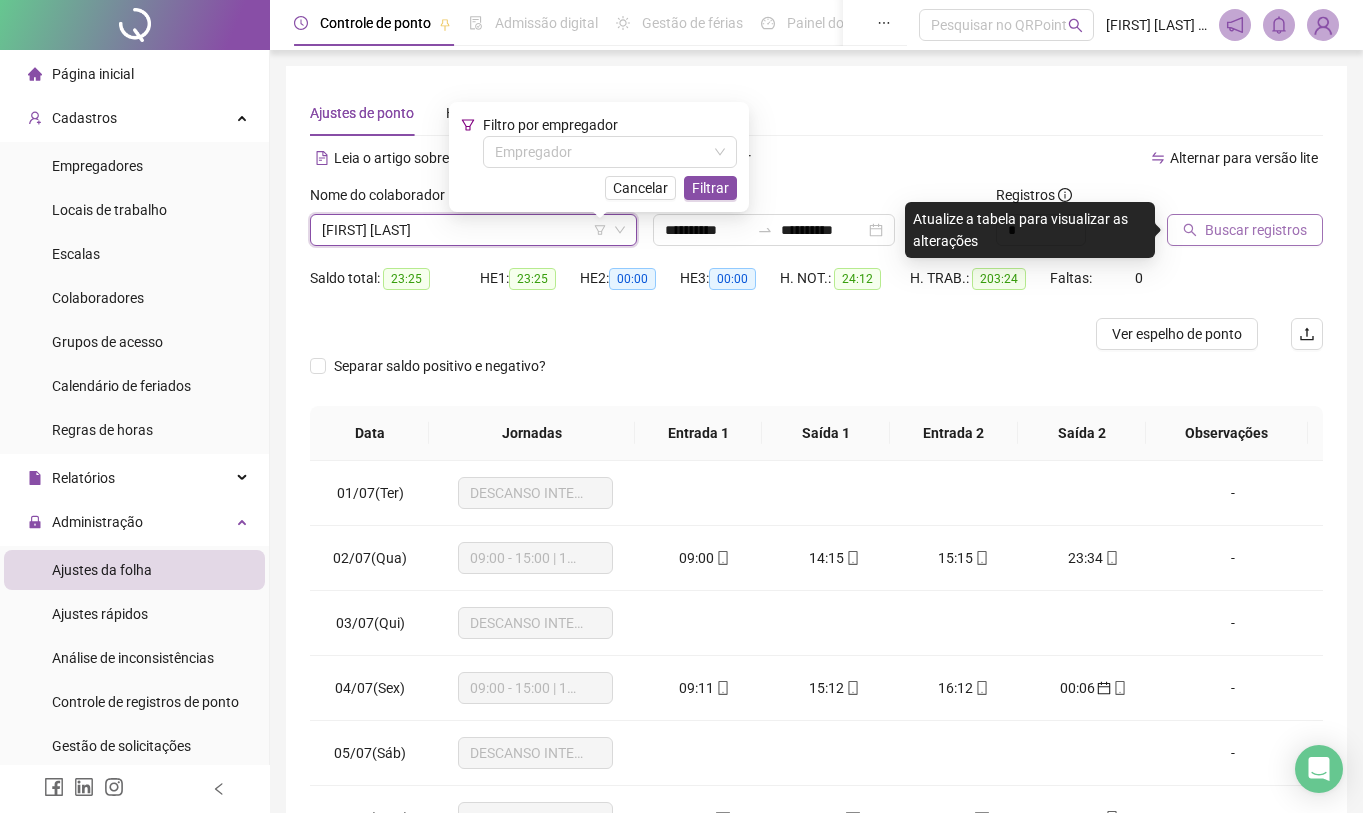 click on "Buscar registros" at bounding box center [1256, 230] 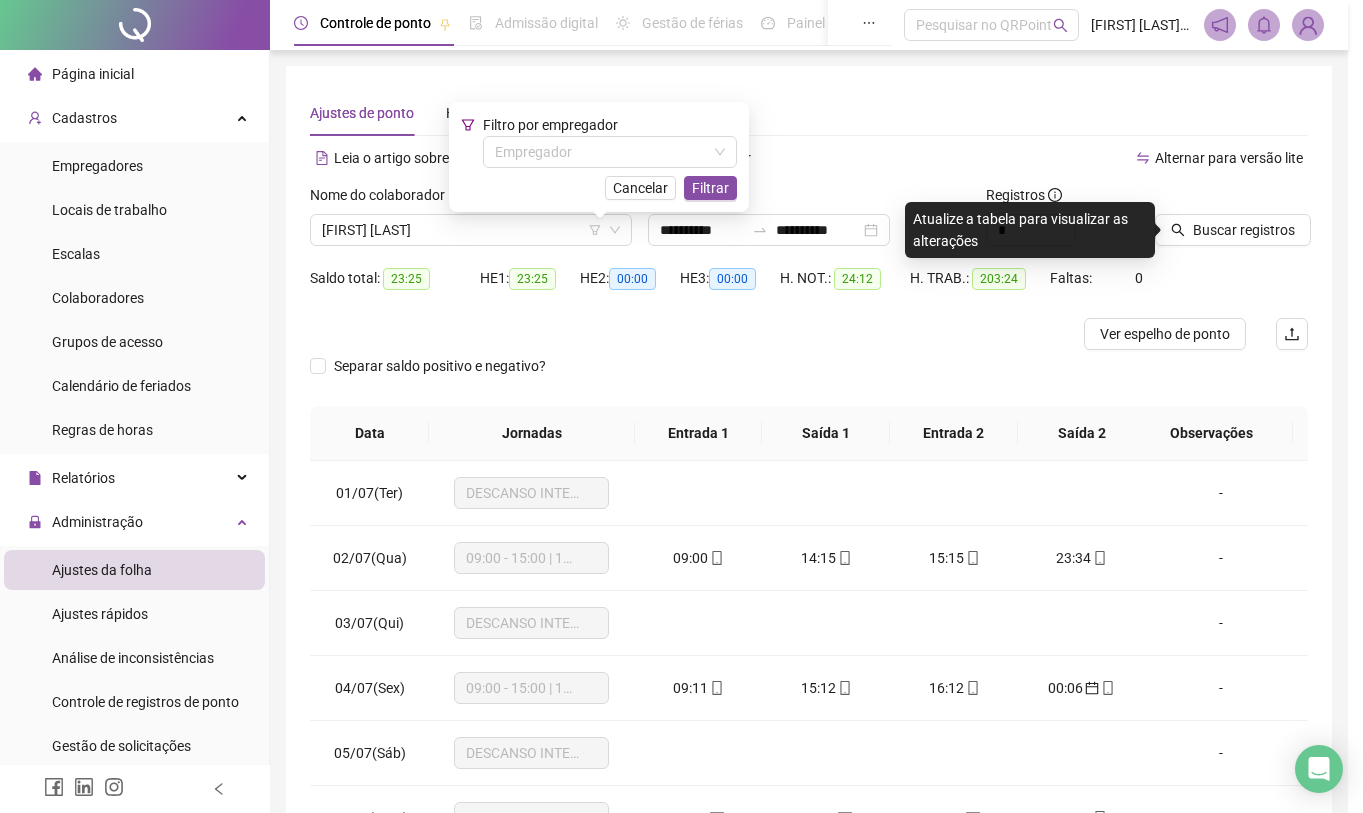 click on "Buscando registros Os registros de ponto estão sendo buscados... OK" at bounding box center [681, 406] 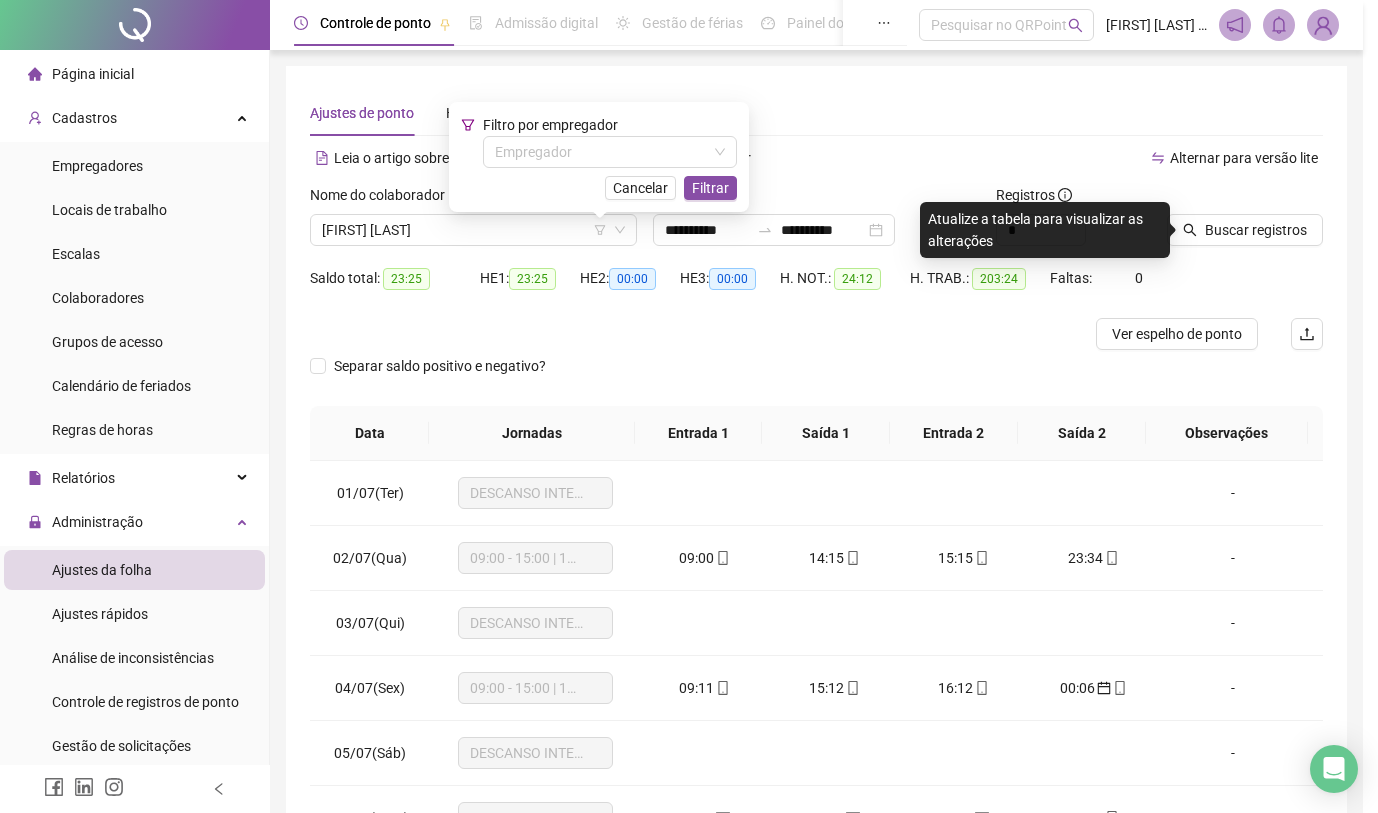 click on "Buscando registros Os registros de ponto estão sendo buscados... OK" at bounding box center [689, 406] 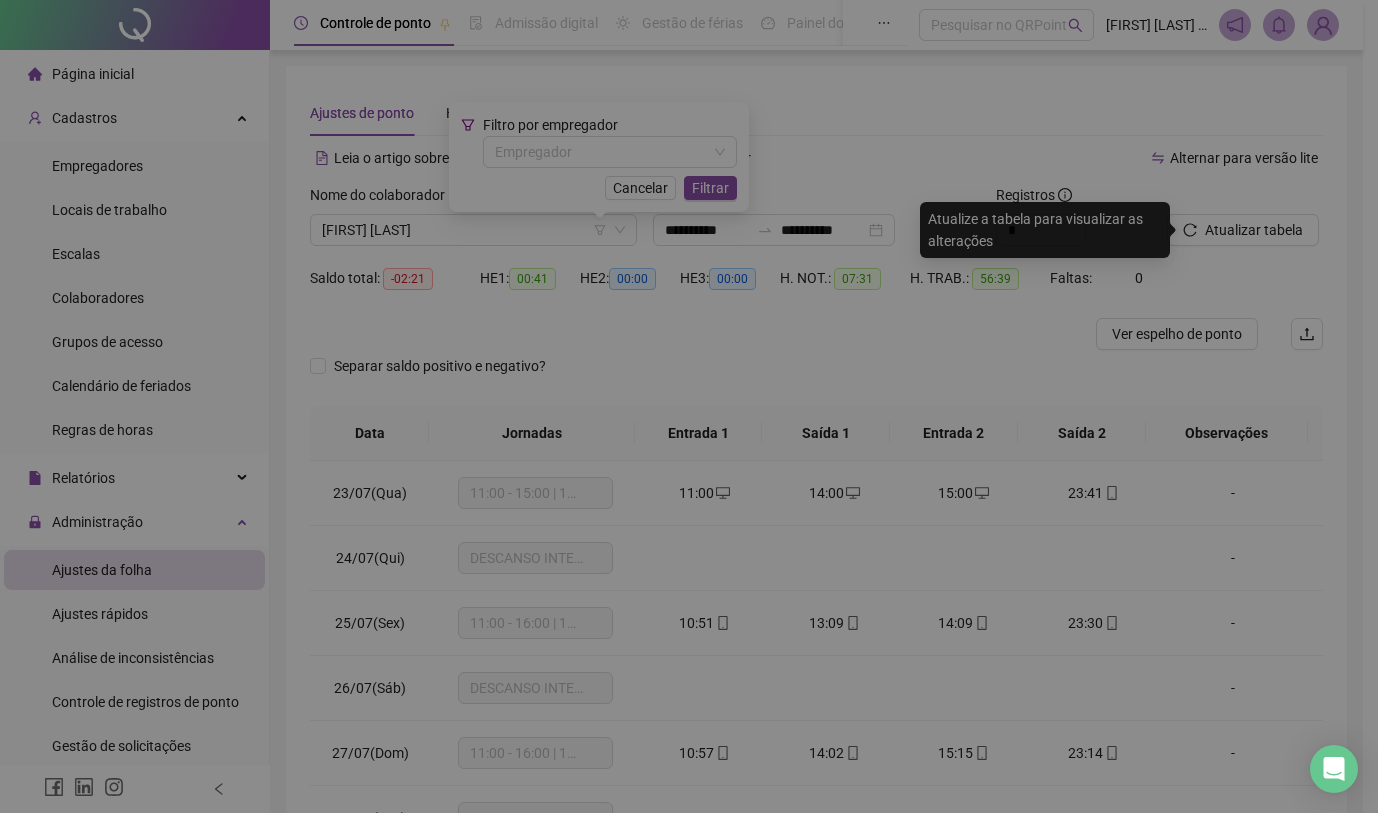 drag, startPoint x: 946, startPoint y: 140, endPoint x: 846, endPoint y: 151, distance: 100.60318 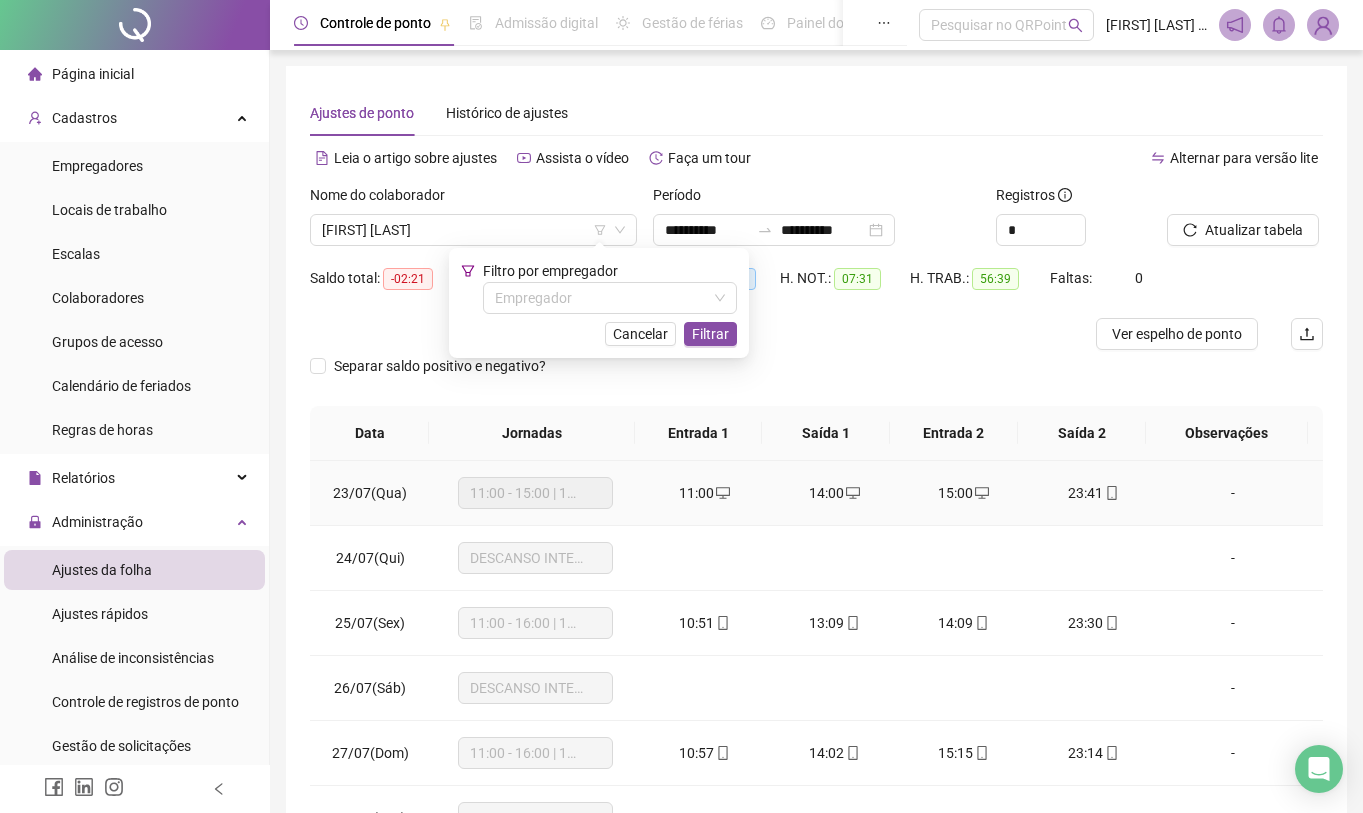 scroll, scrollTop: 185, scrollLeft: 0, axis: vertical 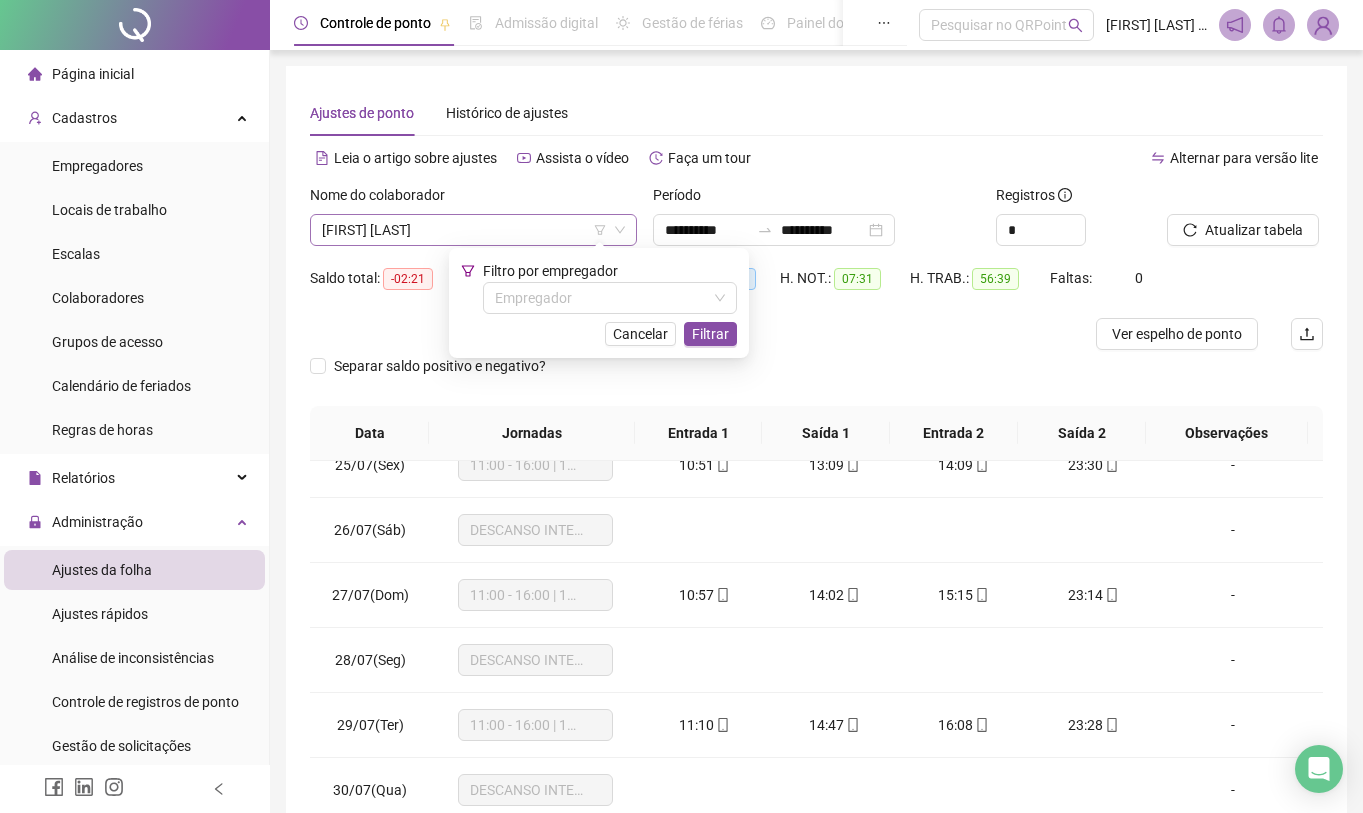click on "[FIRST] [LAST]" at bounding box center (473, 230) 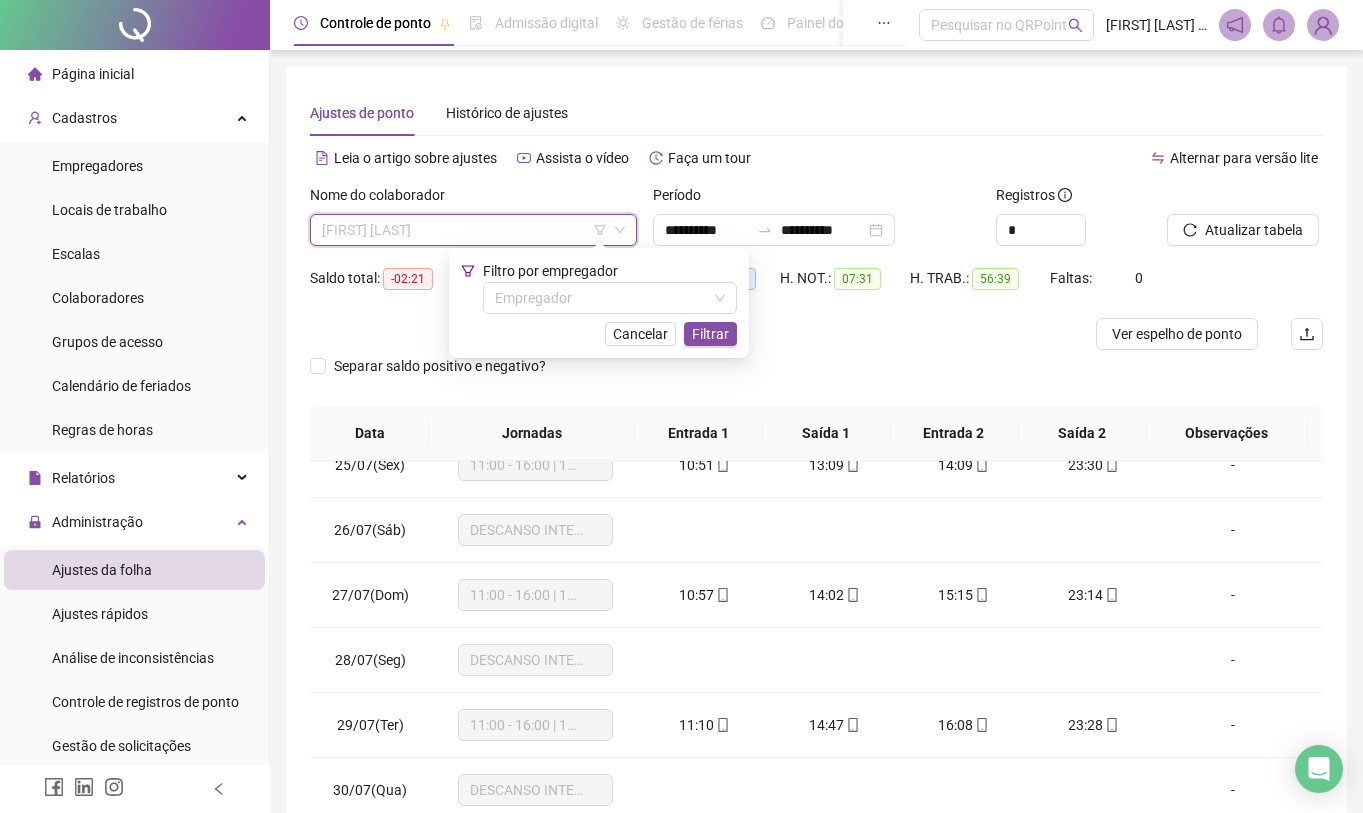 click on "[FIRST] [LAST]" at bounding box center (473, 230) 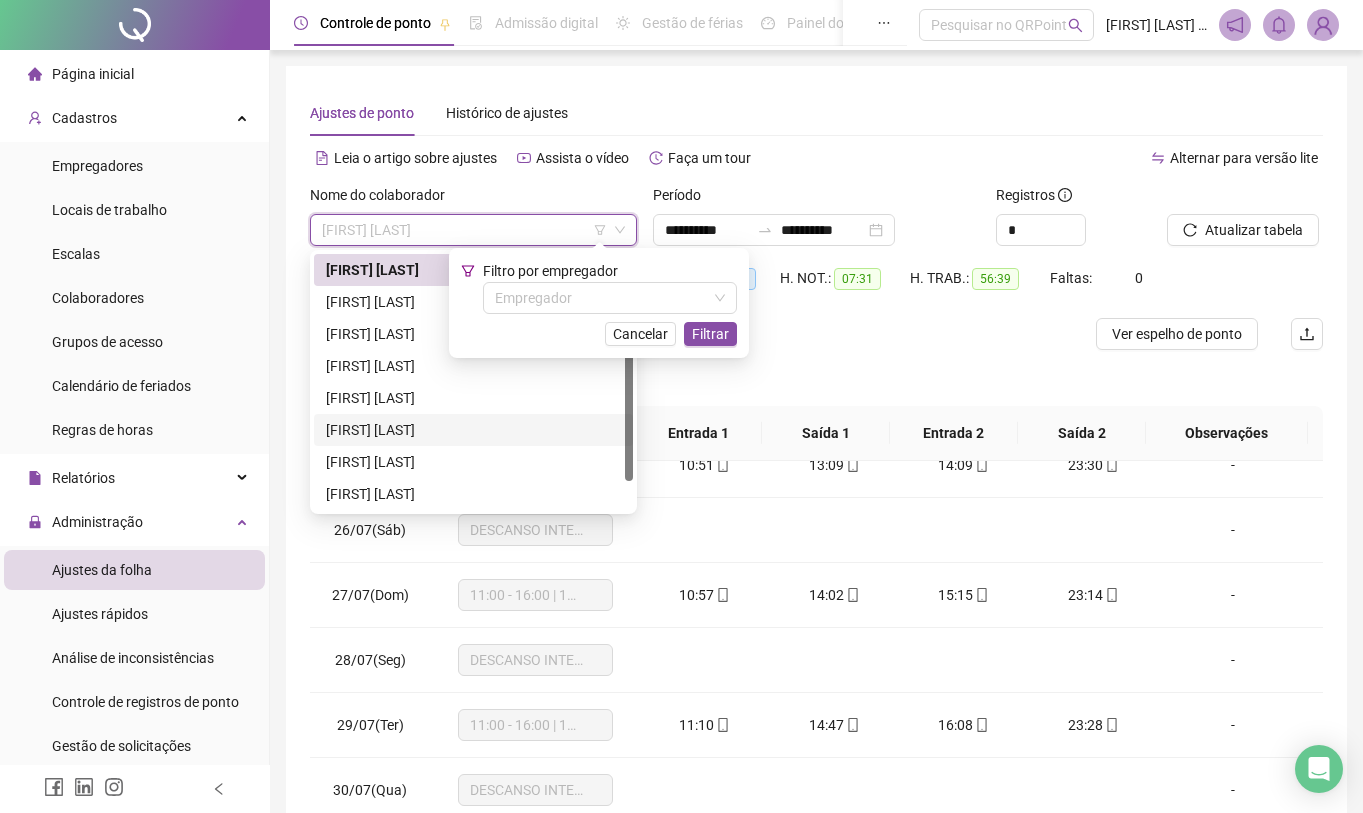 click on "[FIRST] [LAST]" at bounding box center [473, 430] 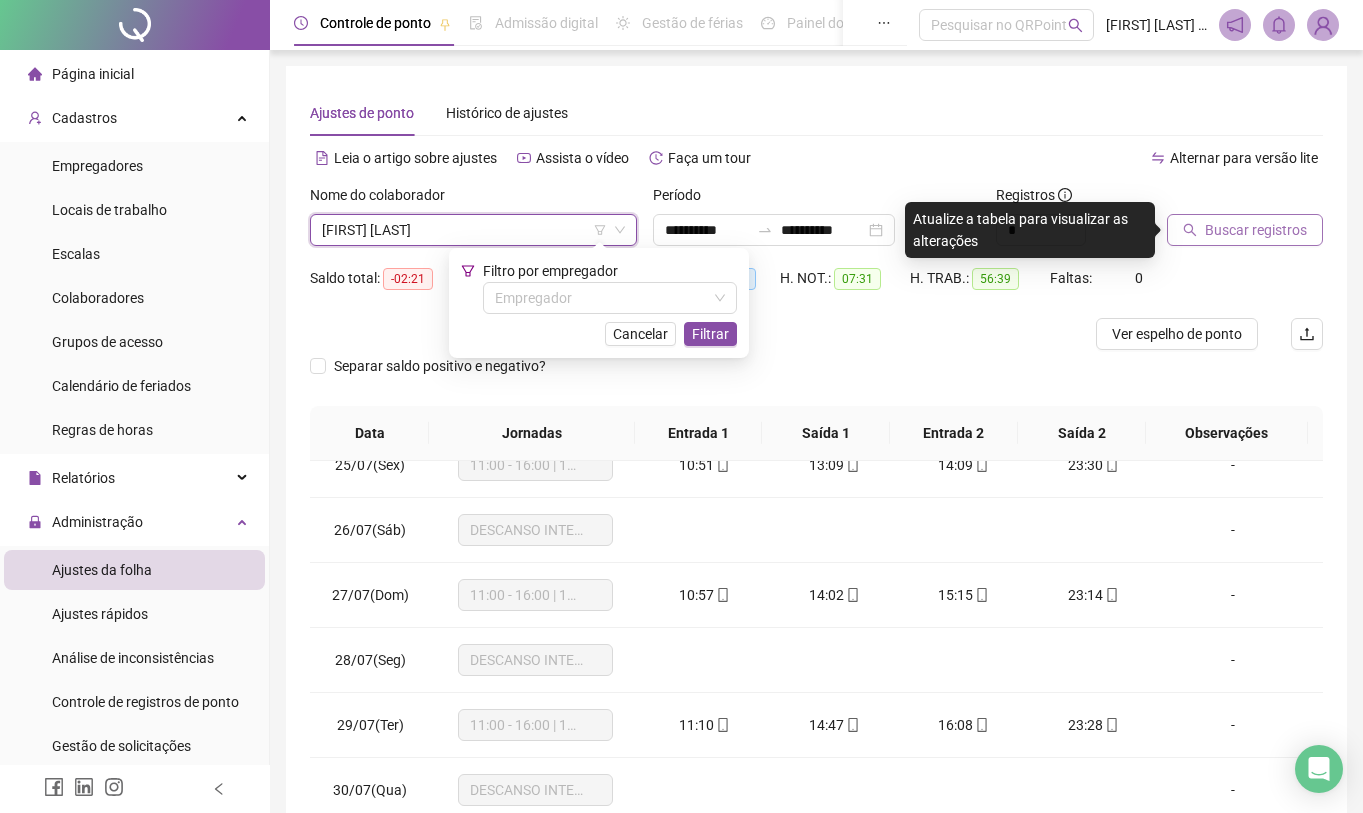 click on "Buscar registros" at bounding box center (1256, 230) 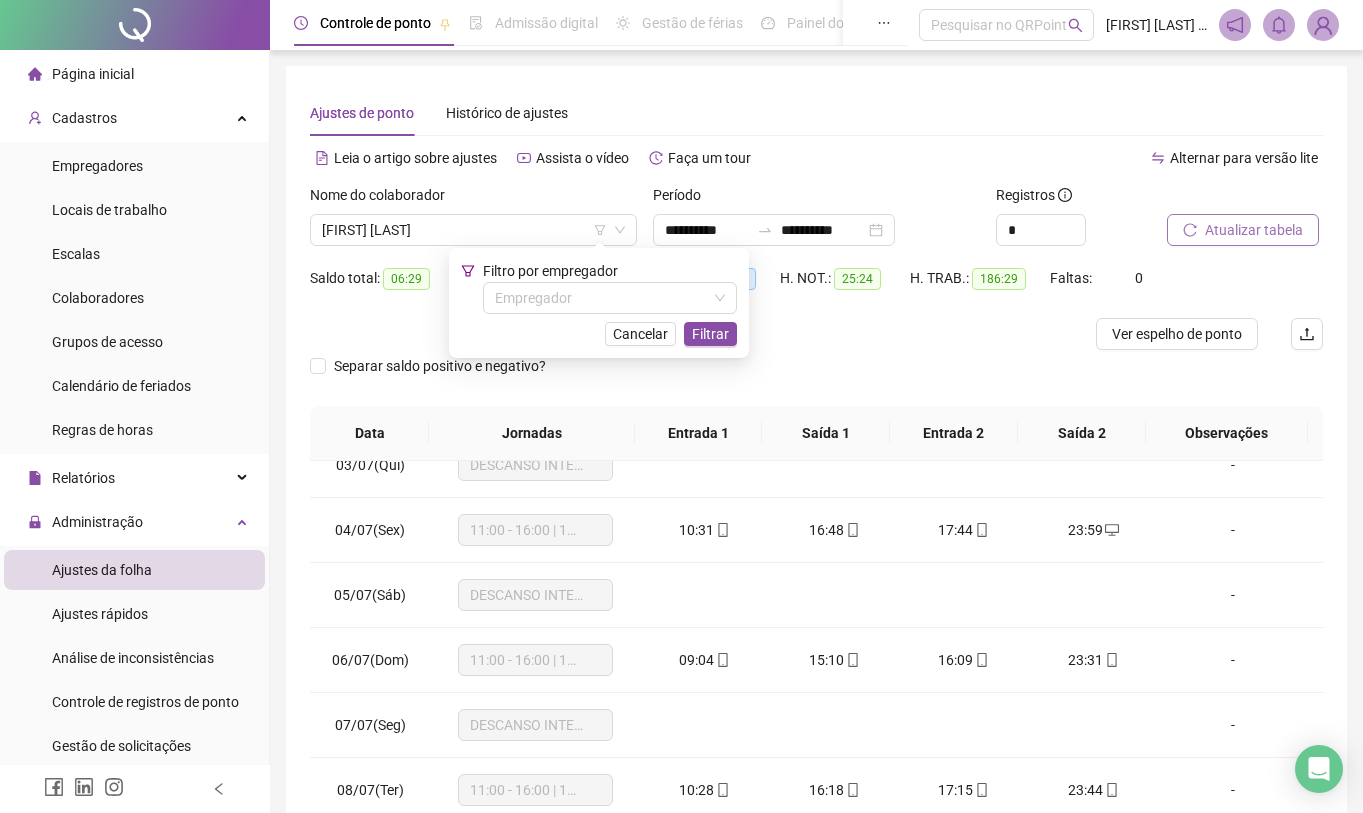 click at bounding box center [690, 334] 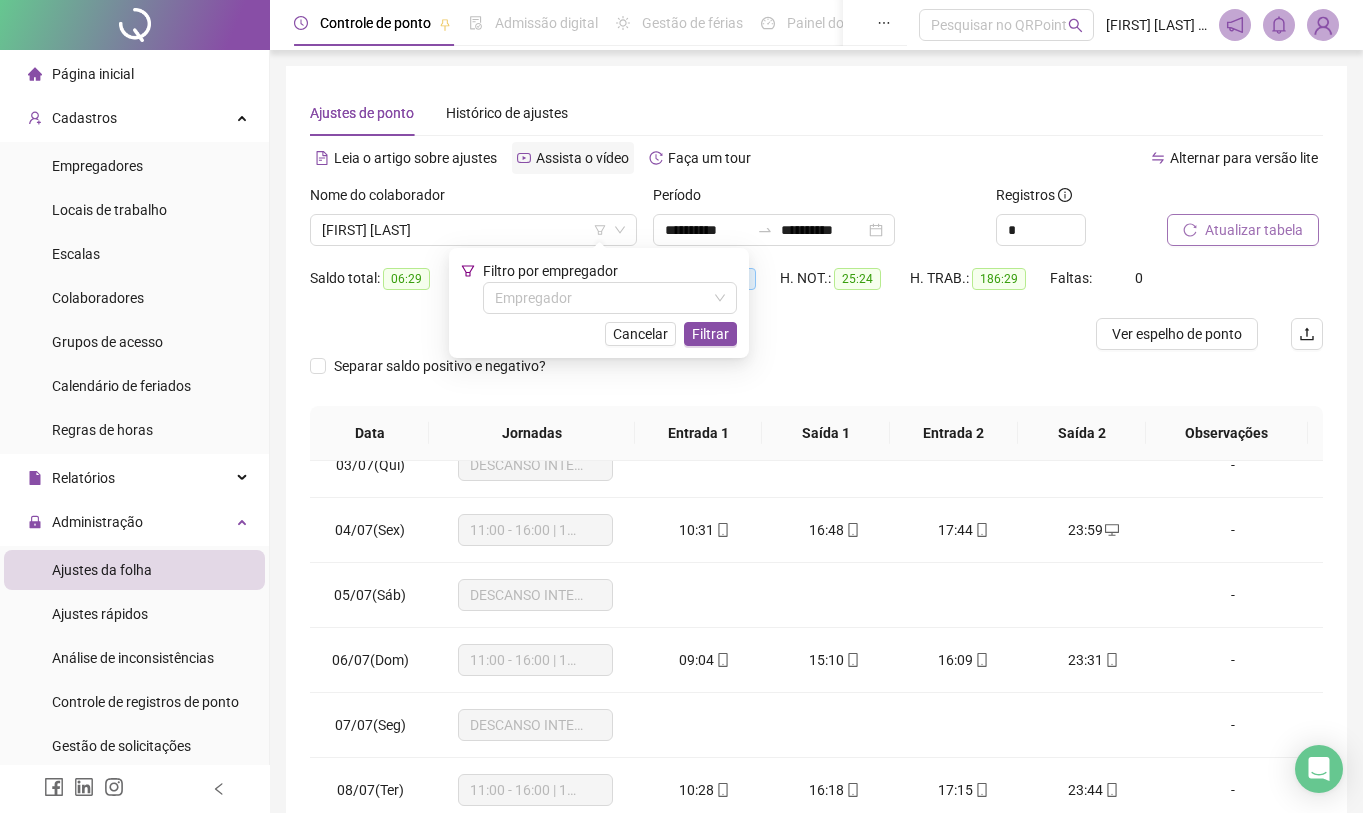 click on "Assista o vídeo" at bounding box center (573, 158) 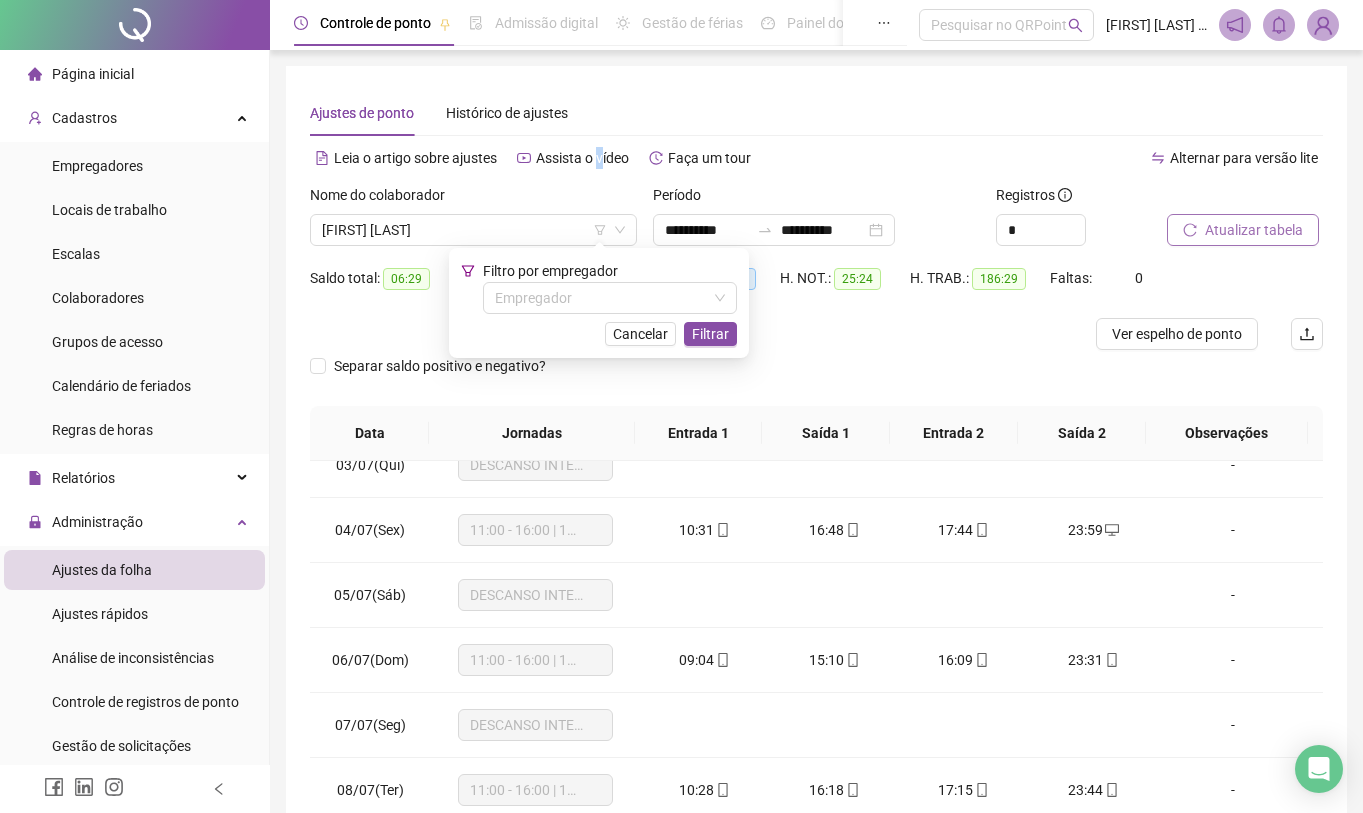 drag, startPoint x: 651, startPoint y: 327, endPoint x: 620, endPoint y: 586, distance: 260.8486 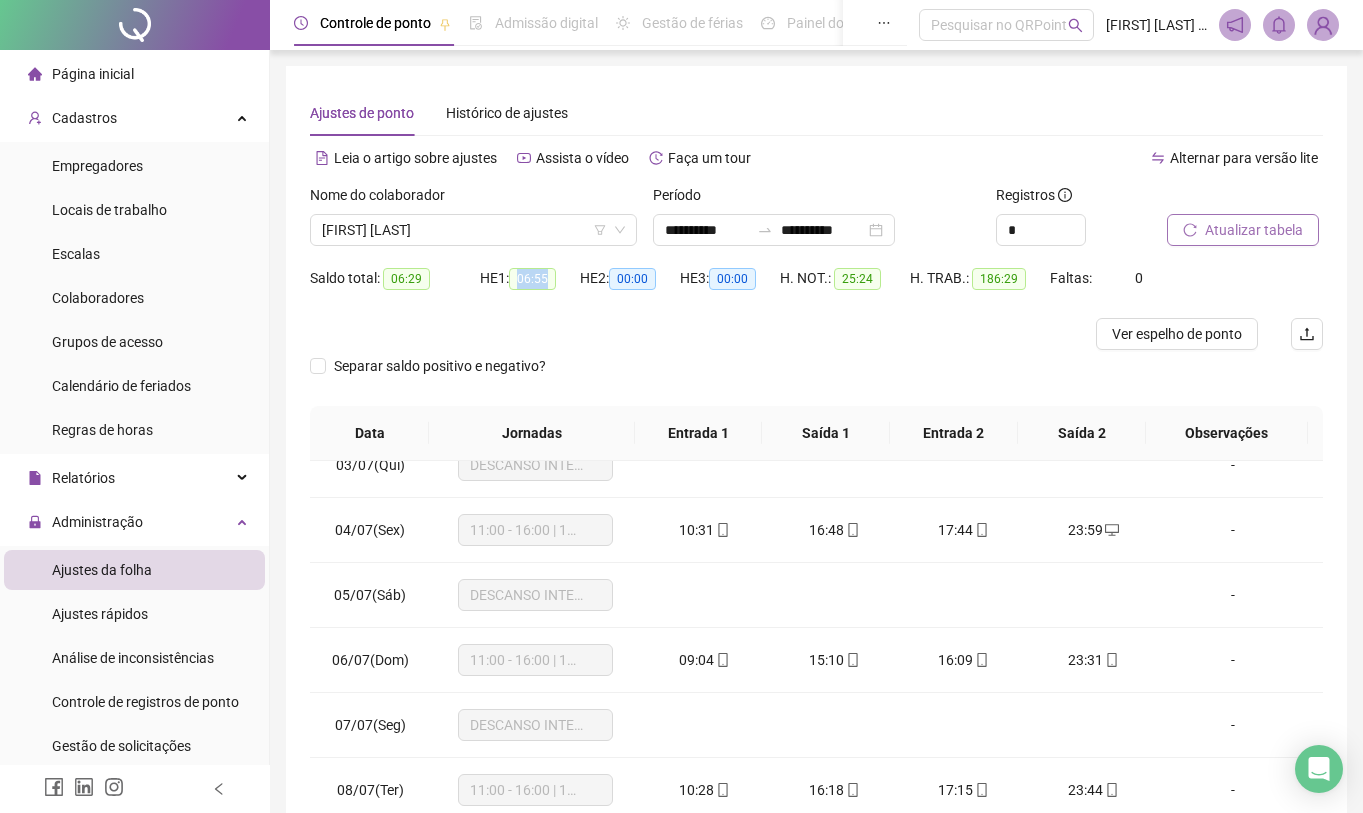 drag, startPoint x: 522, startPoint y: 284, endPoint x: 572, endPoint y: 280, distance: 50.159744 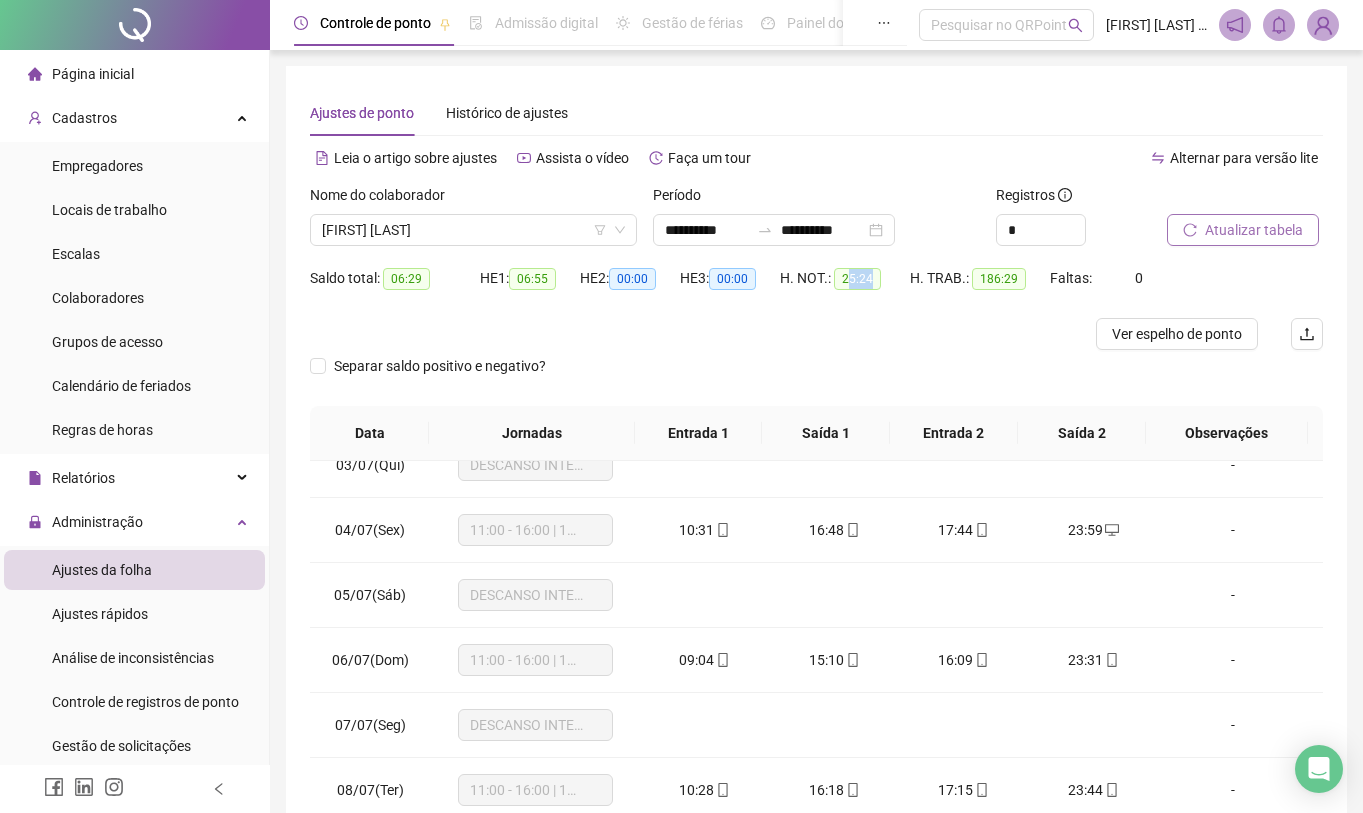 drag, startPoint x: 851, startPoint y: 286, endPoint x: 893, endPoint y: 287, distance: 42.0119 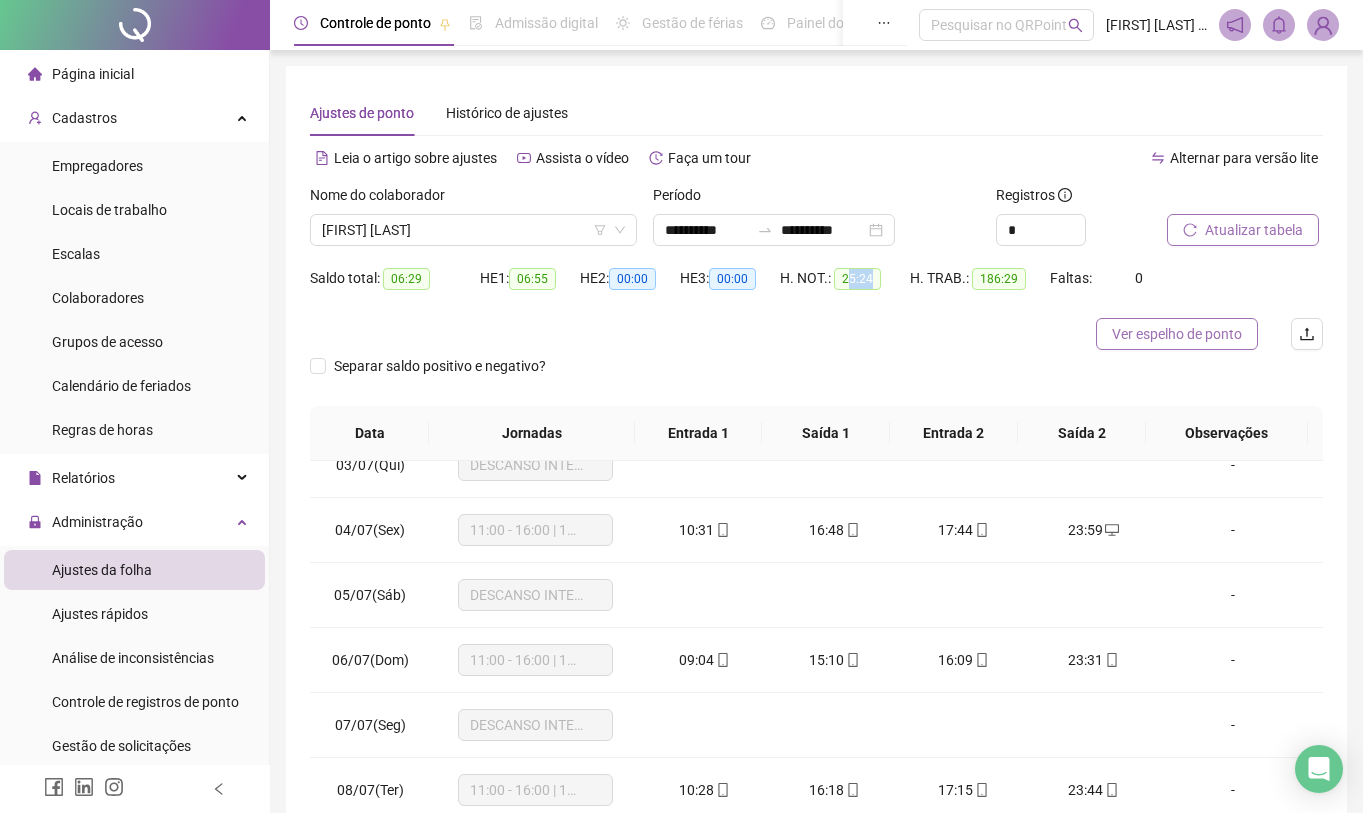 click on "Ver espelho de ponto" at bounding box center [1177, 334] 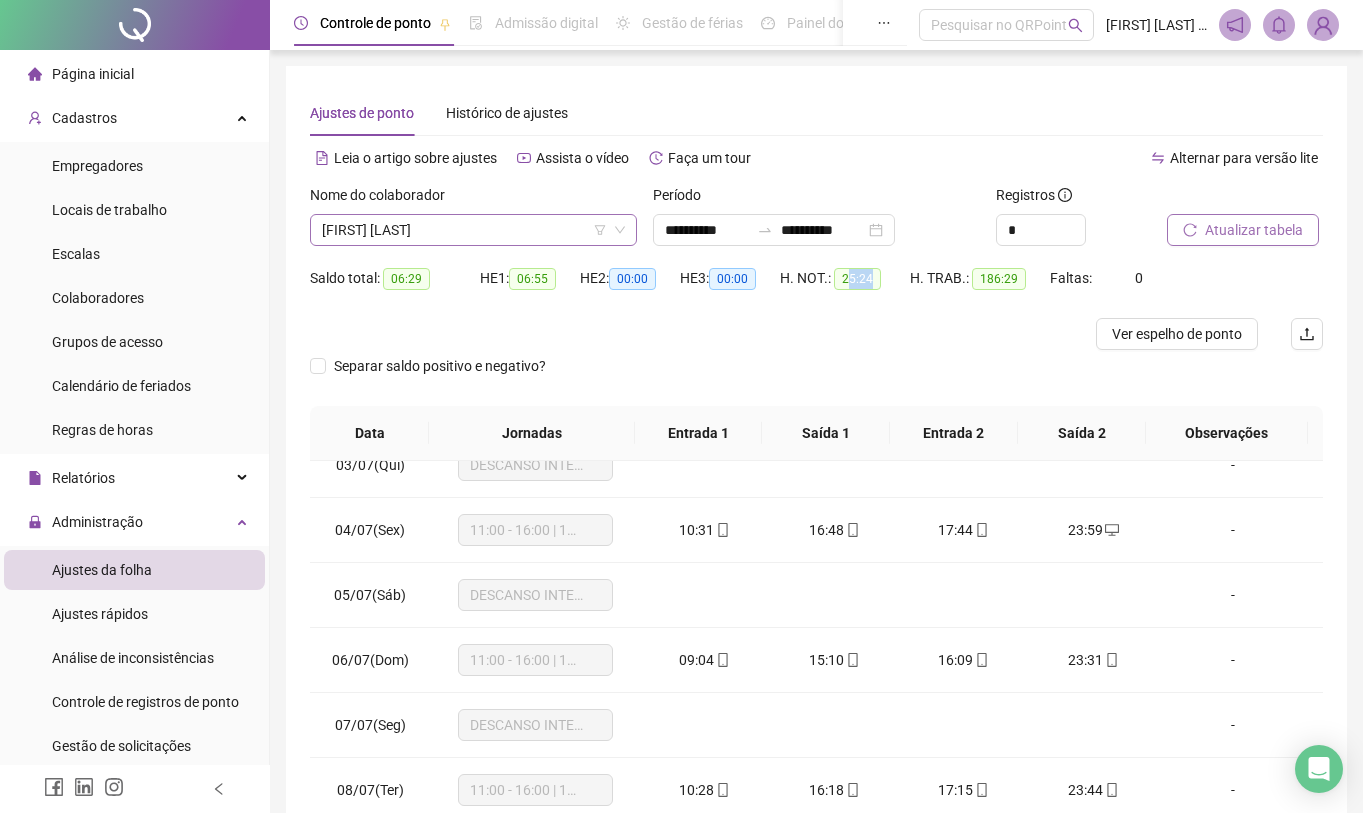 click on "[FIRST] [LAST]" at bounding box center [473, 230] 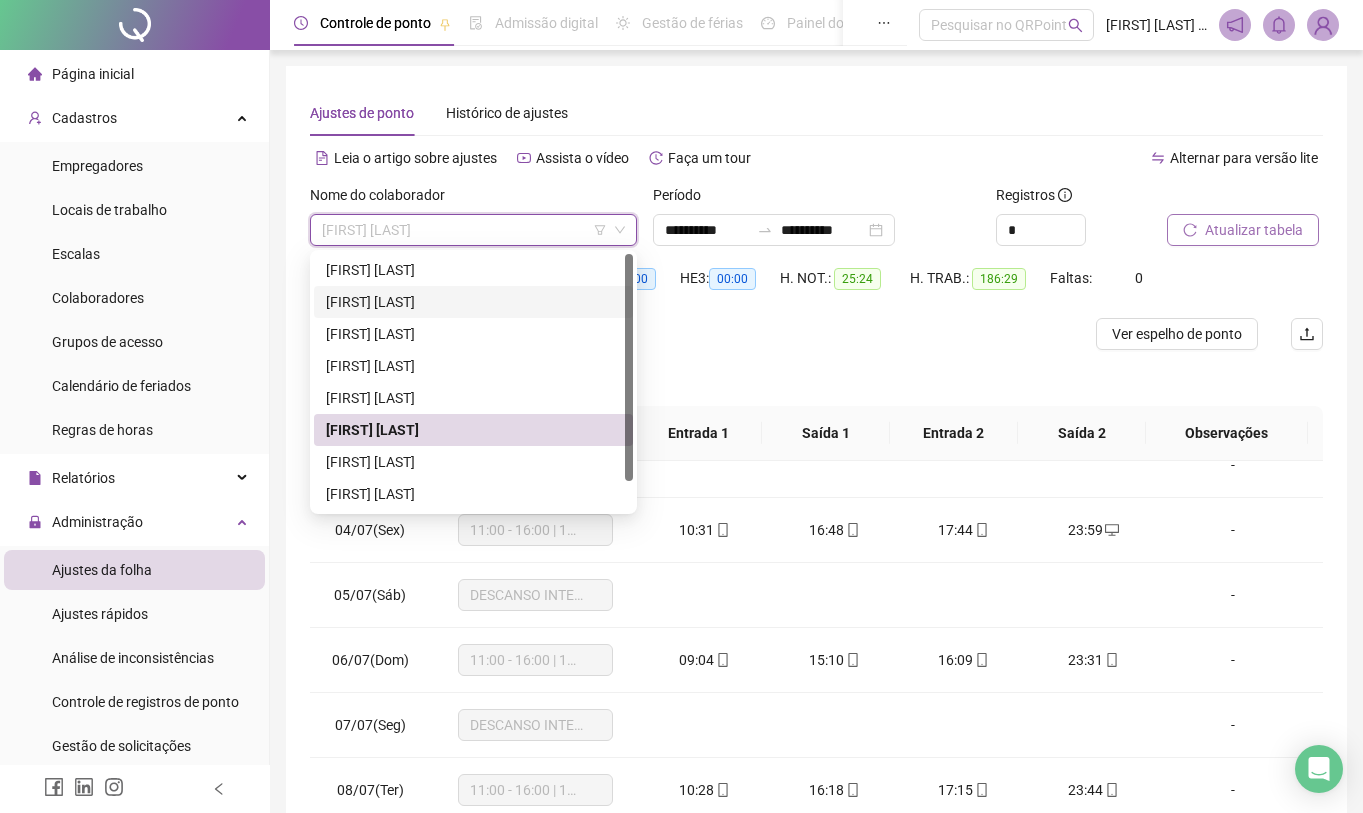 click on "[FIRST] [LAST]" at bounding box center (473, 302) 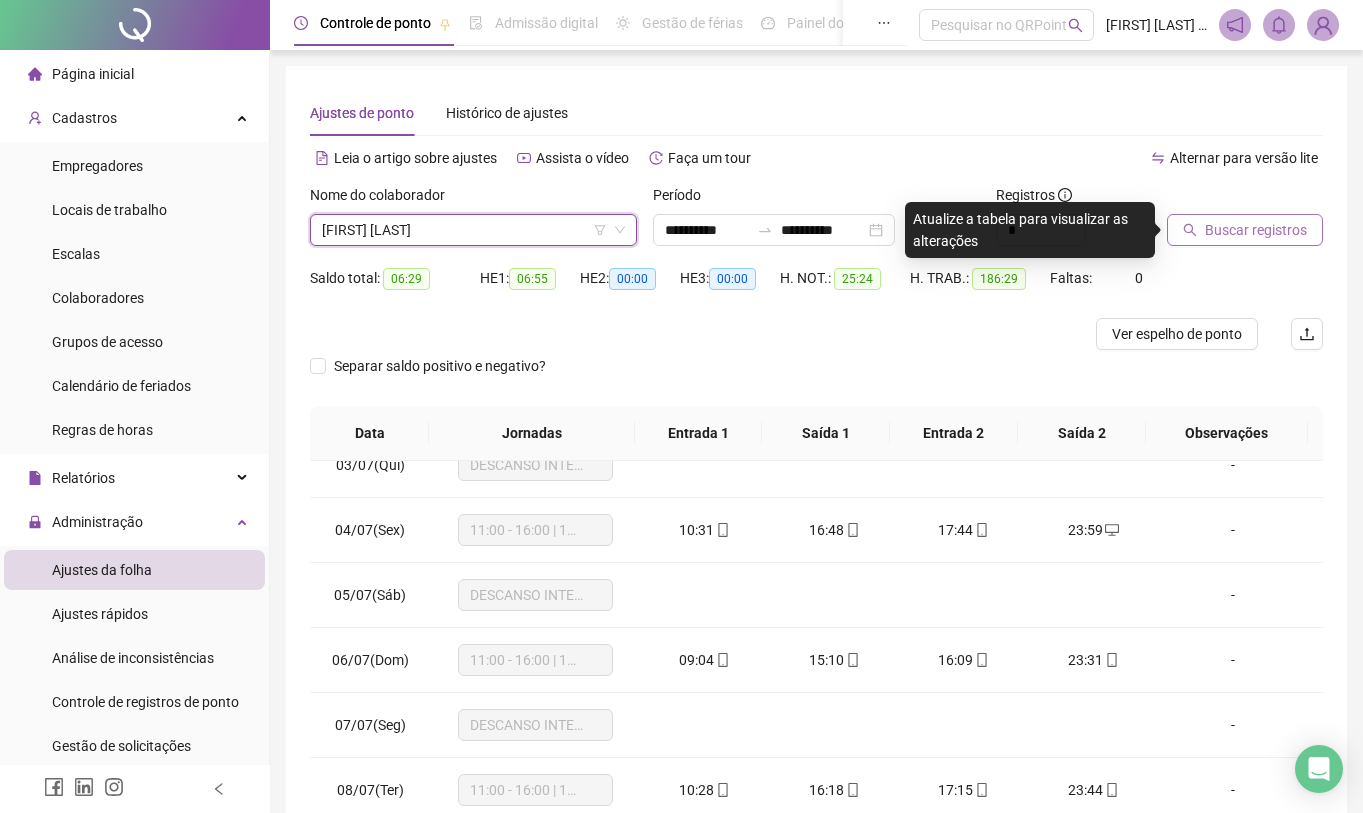 click on "Buscar registros" at bounding box center (1256, 230) 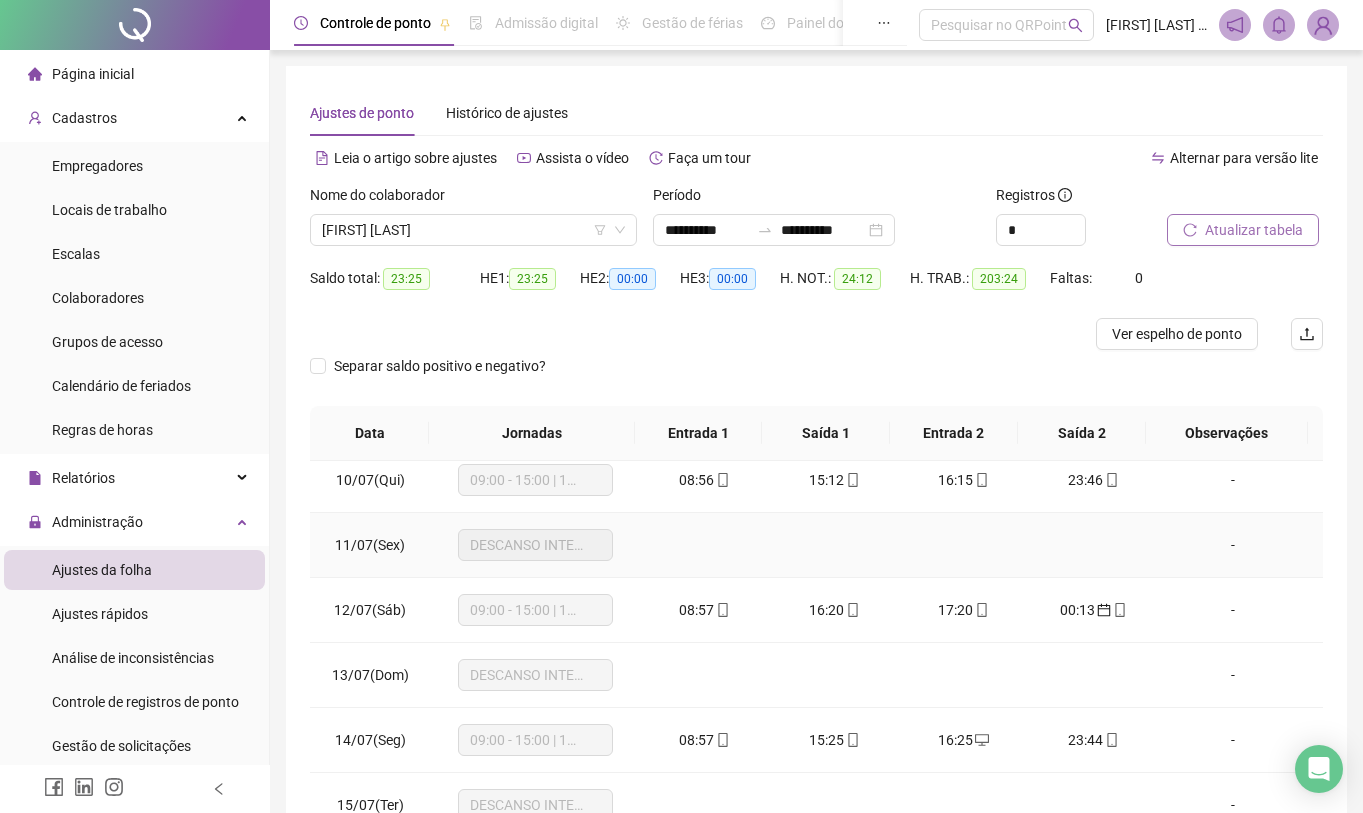 scroll, scrollTop: 658, scrollLeft: 0, axis: vertical 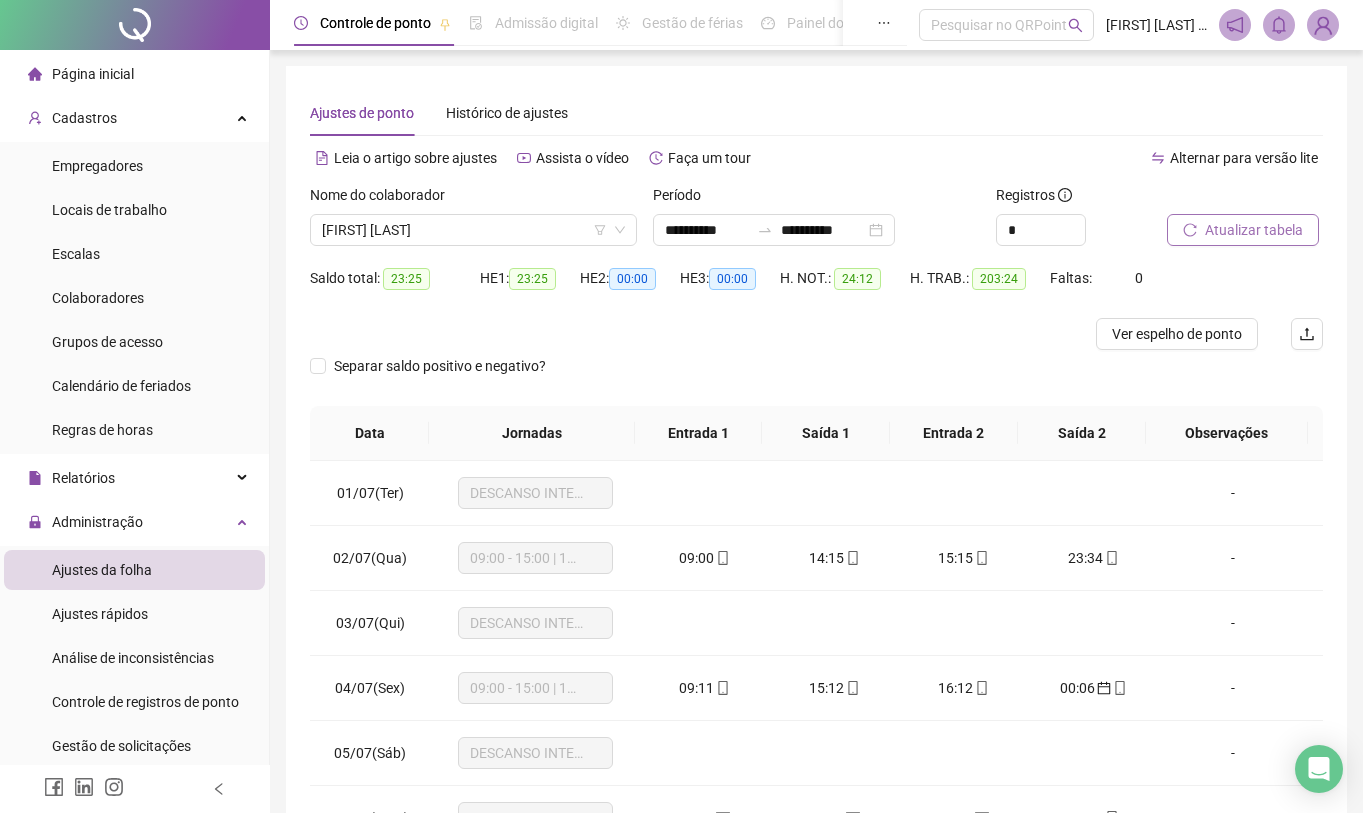 type 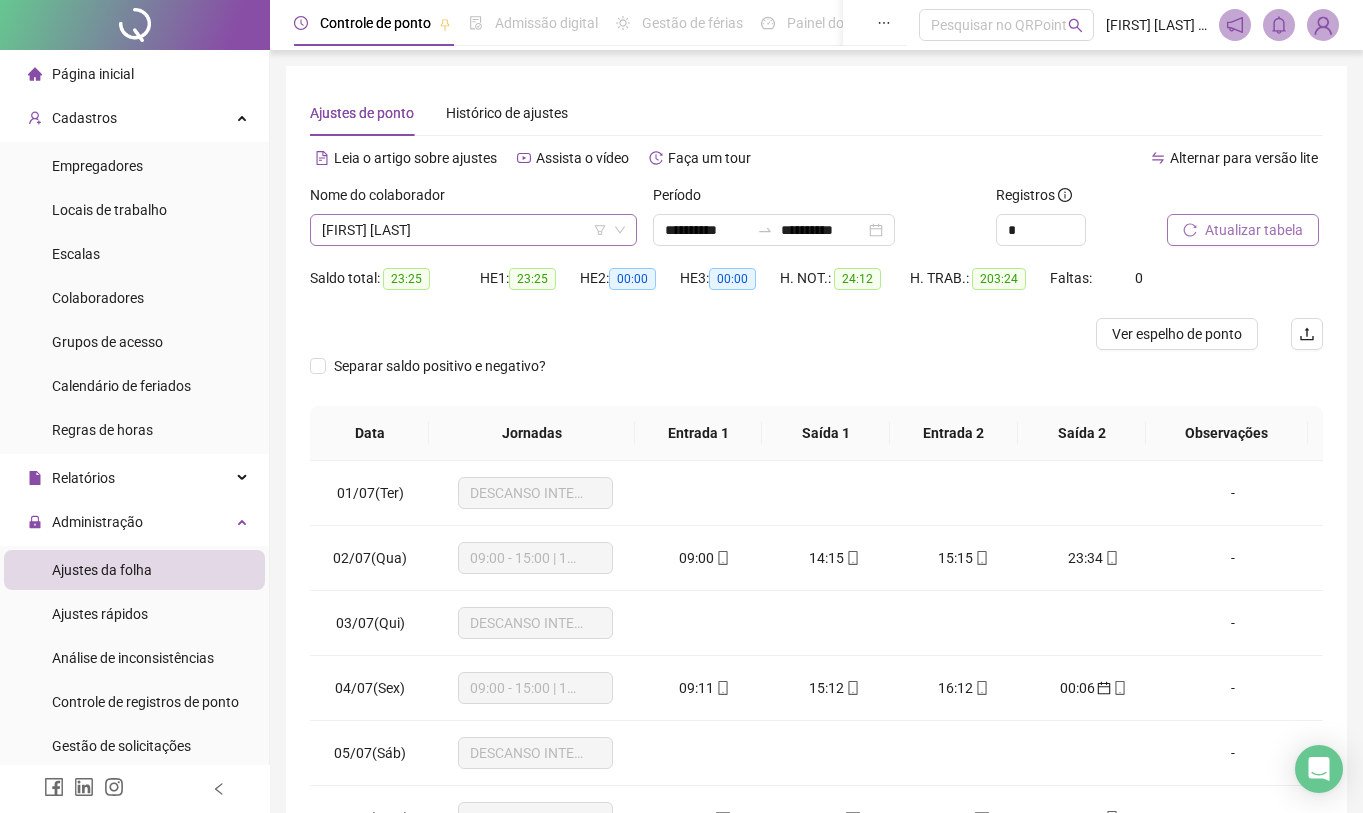 click on "[FIRST] [LAST]" at bounding box center (473, 230) 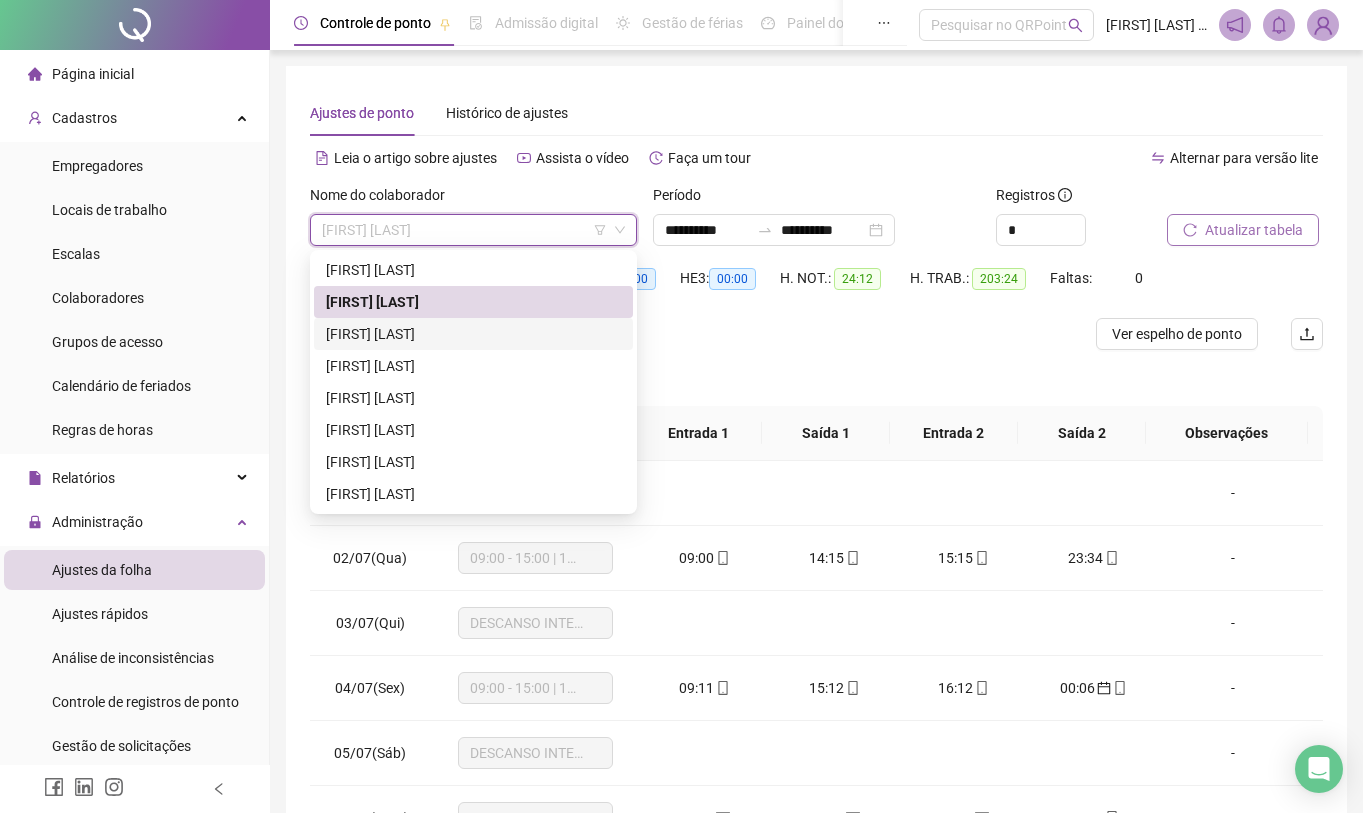 click on "[FIRST] [LAST]" at bounding box center [473, 334] 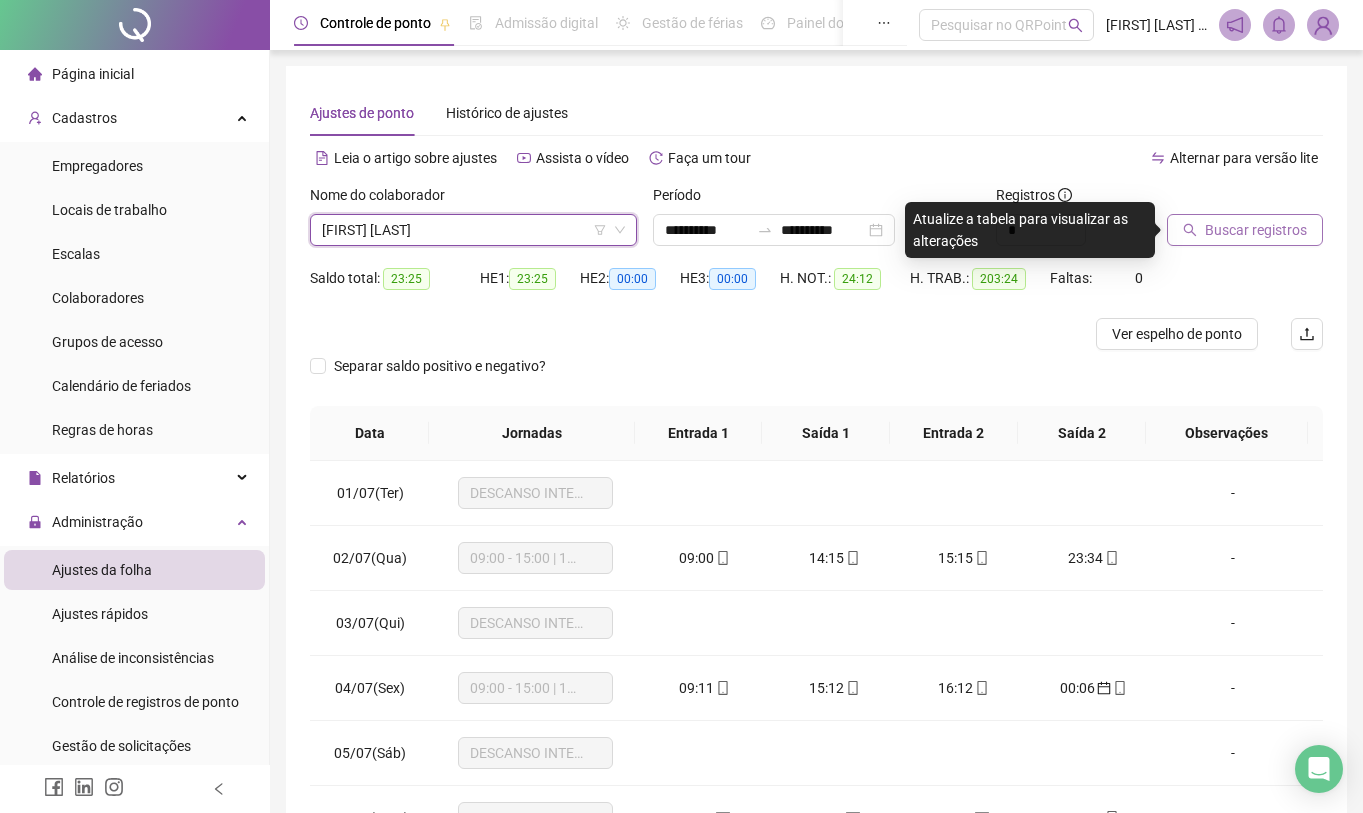 click on "Buscar registros" at bounding box center (1256, 230) 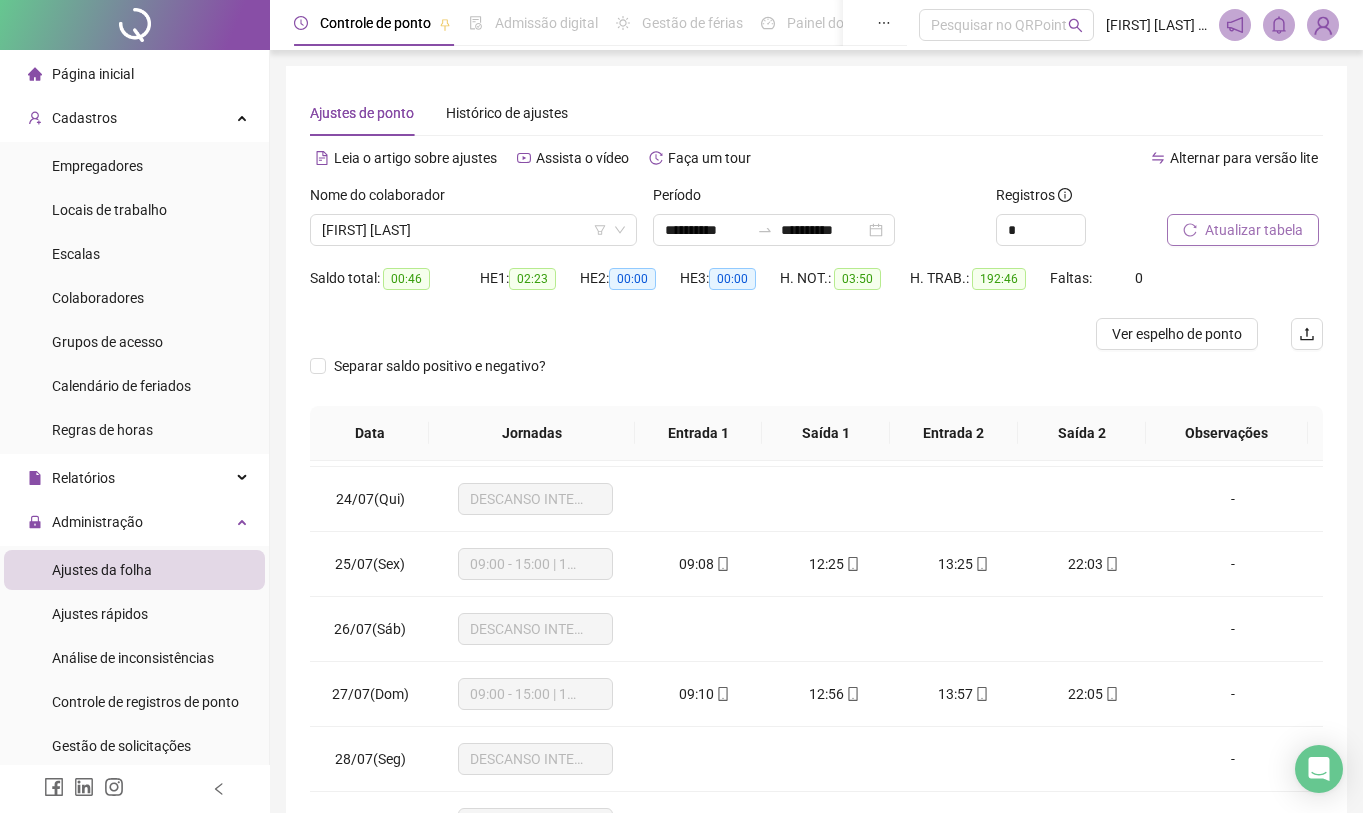 scroll, scrollTop: 1588, scrollLeft: 0, axis: vertical 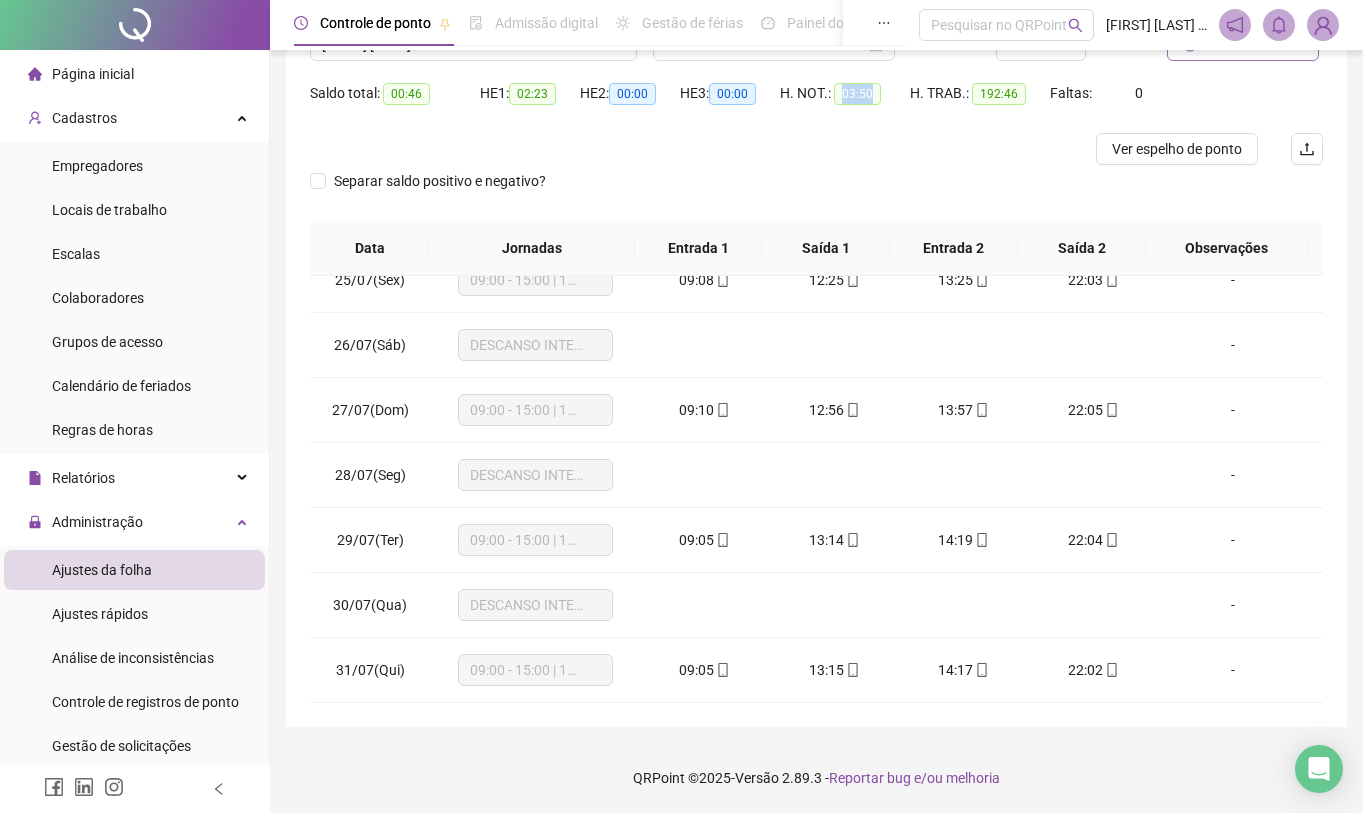 drag, startPoint x: 880, startPoint y: 90, endPoint x: 838, endPoint y: 90, distance: 42 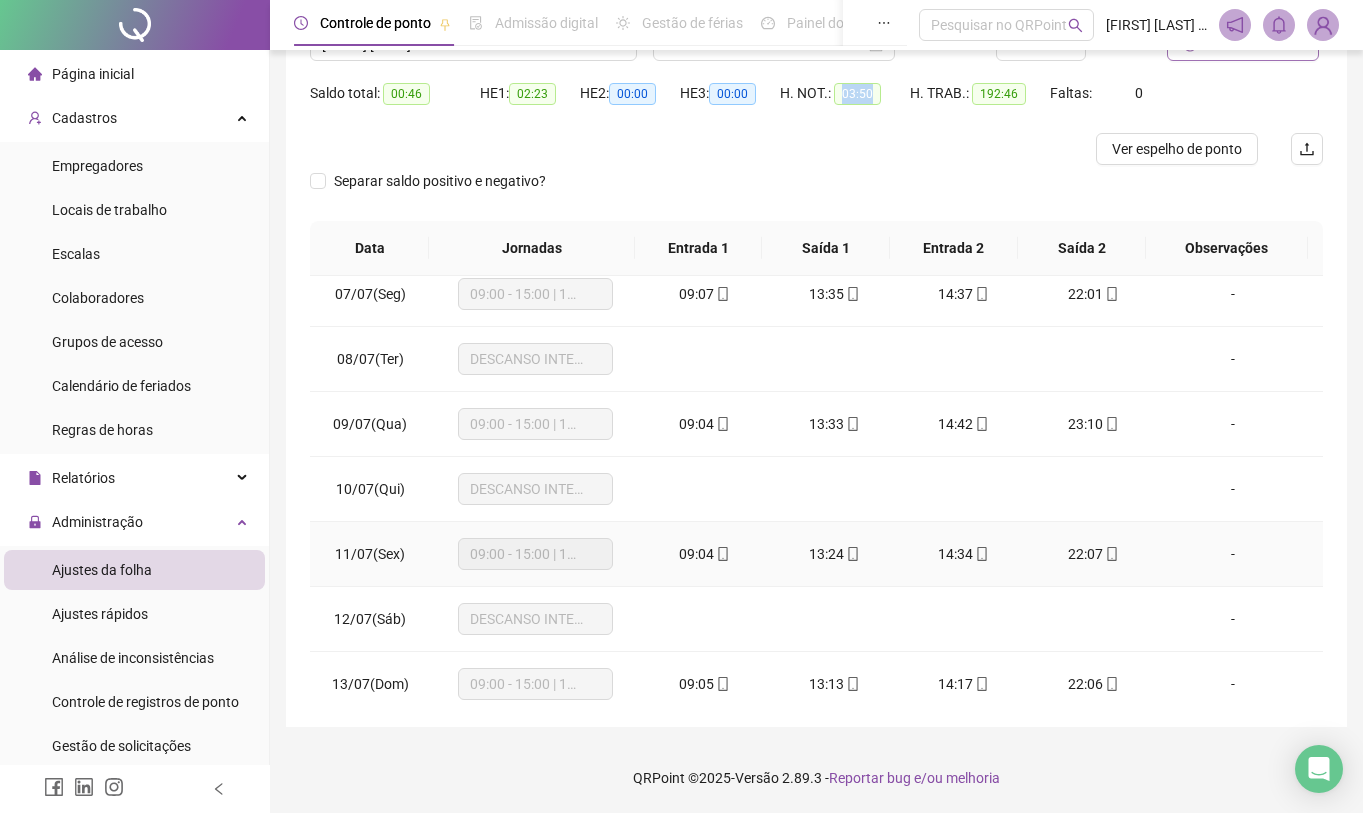 scroll, scrollTop: 388, scrollLeft: 0, axis: vertical 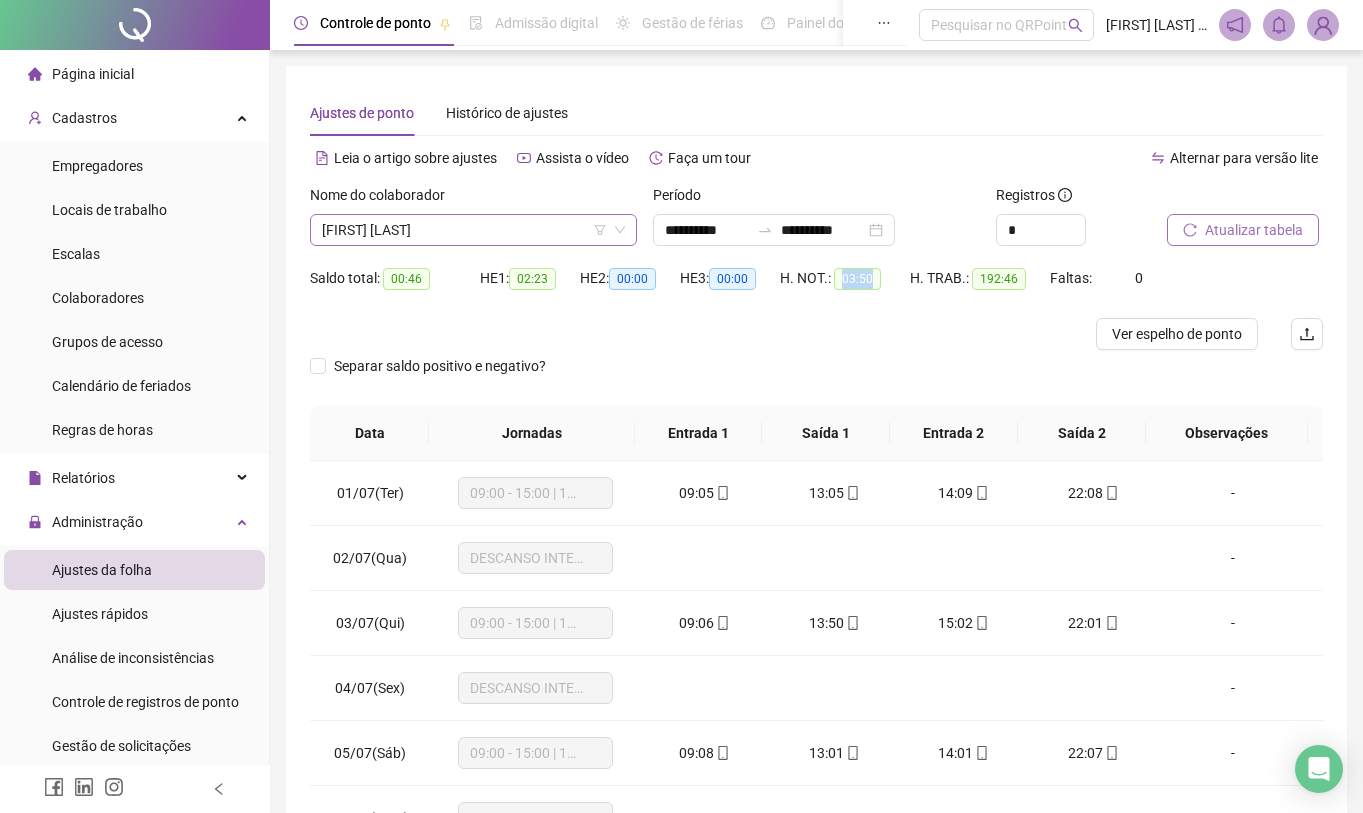 click on "[FIRST] [LAST]" at bounding box center (473, 230) 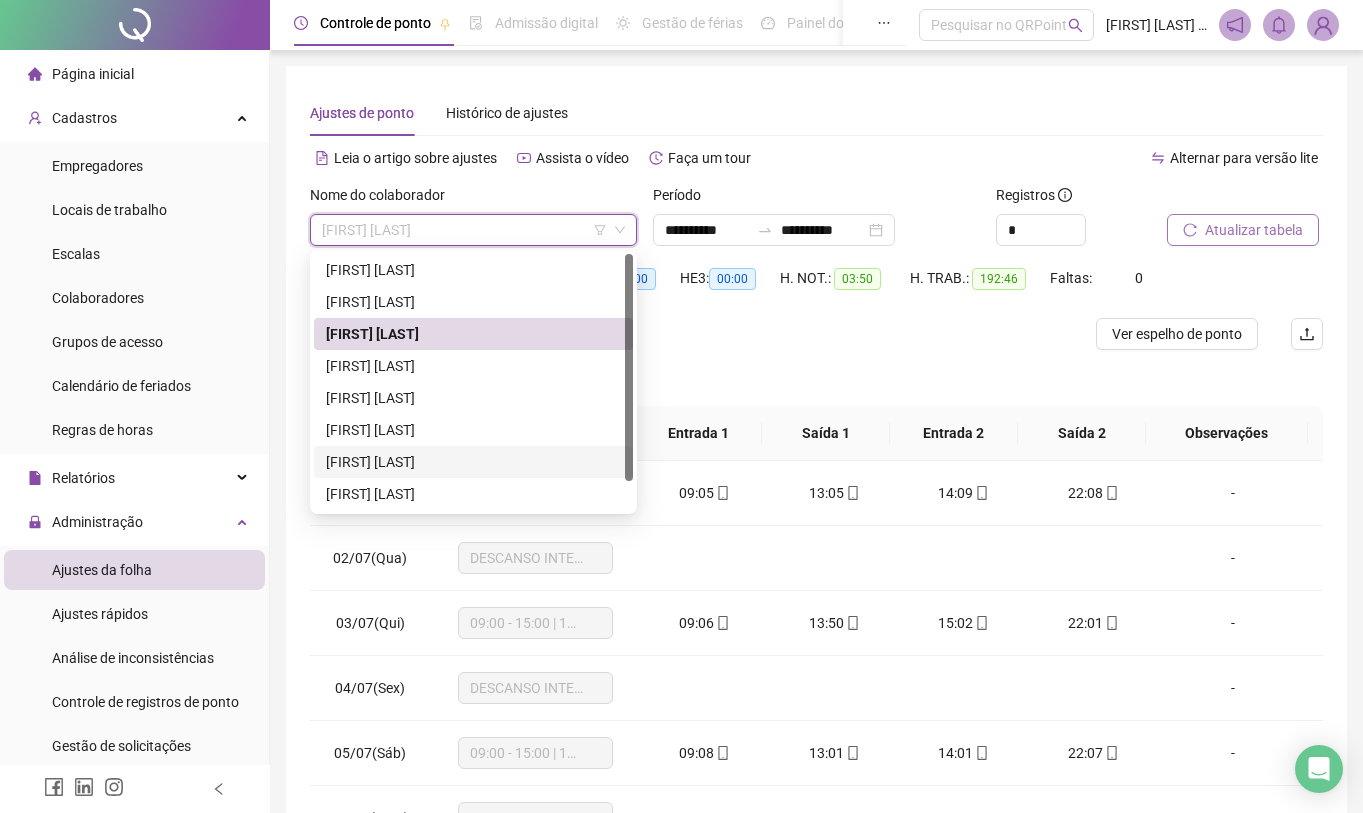click on "[FIRST] [LAST]" at bounding box center [473, 462] 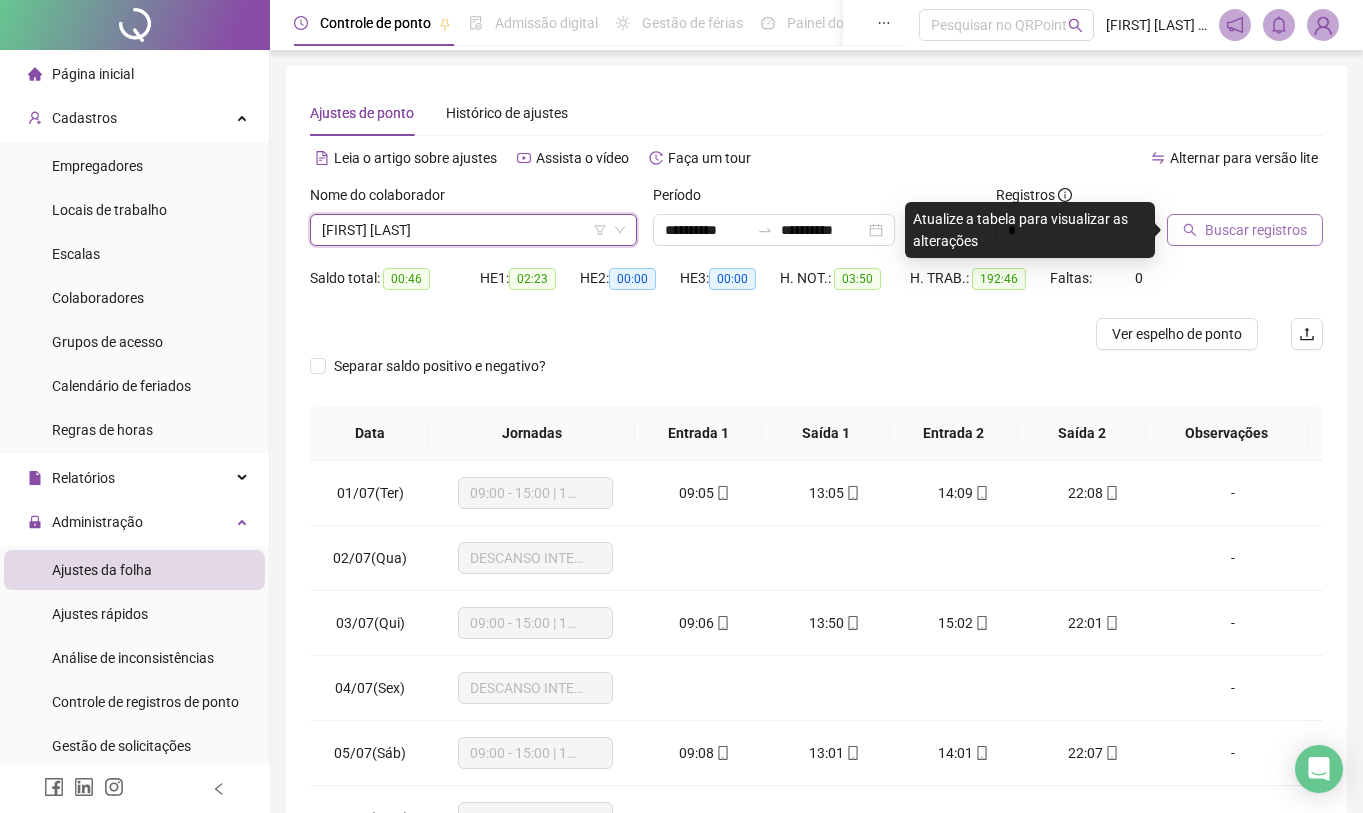 click on "Buscar registros" at bounding box center (1256, 230) 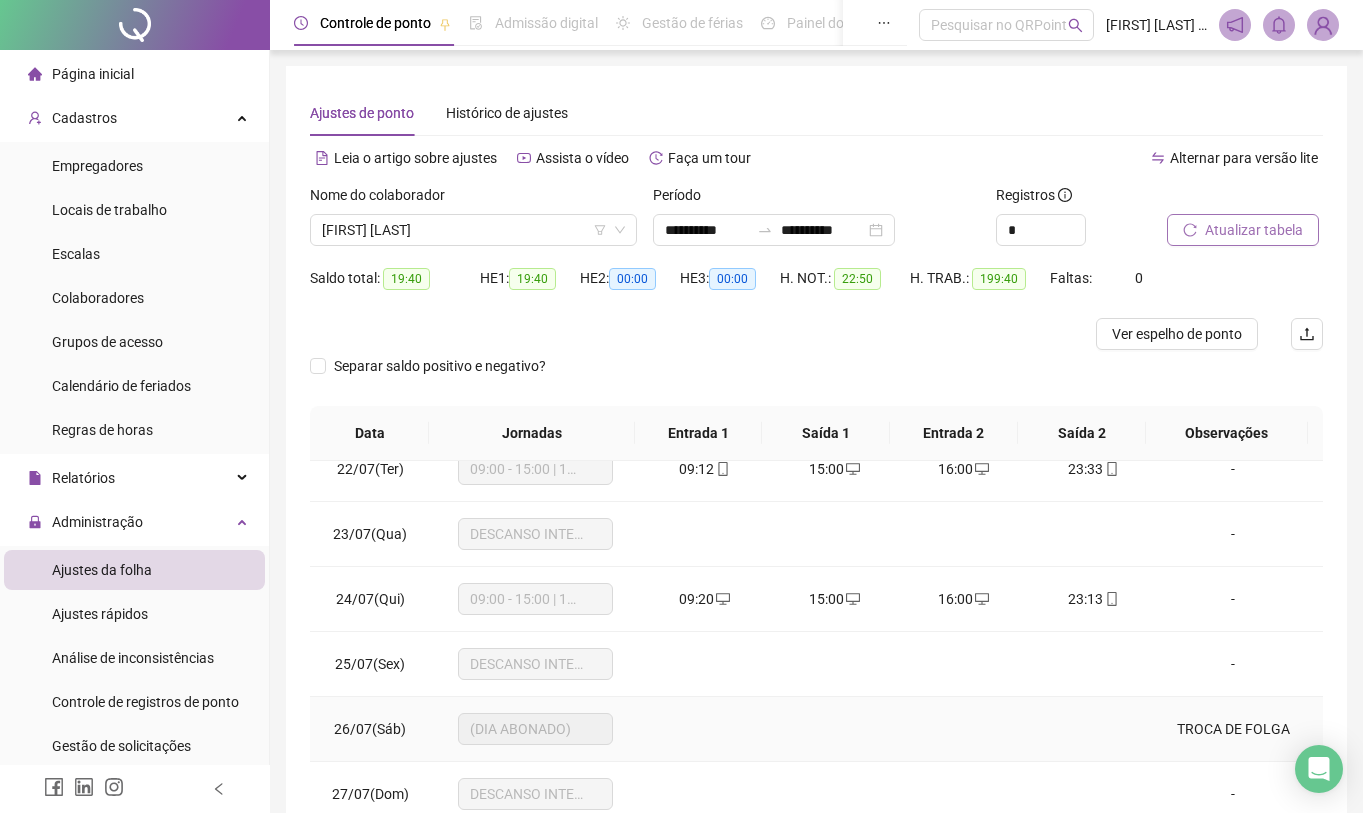 scroll, scrollTop: 1388, scrollLeft: 0, axis: vertical 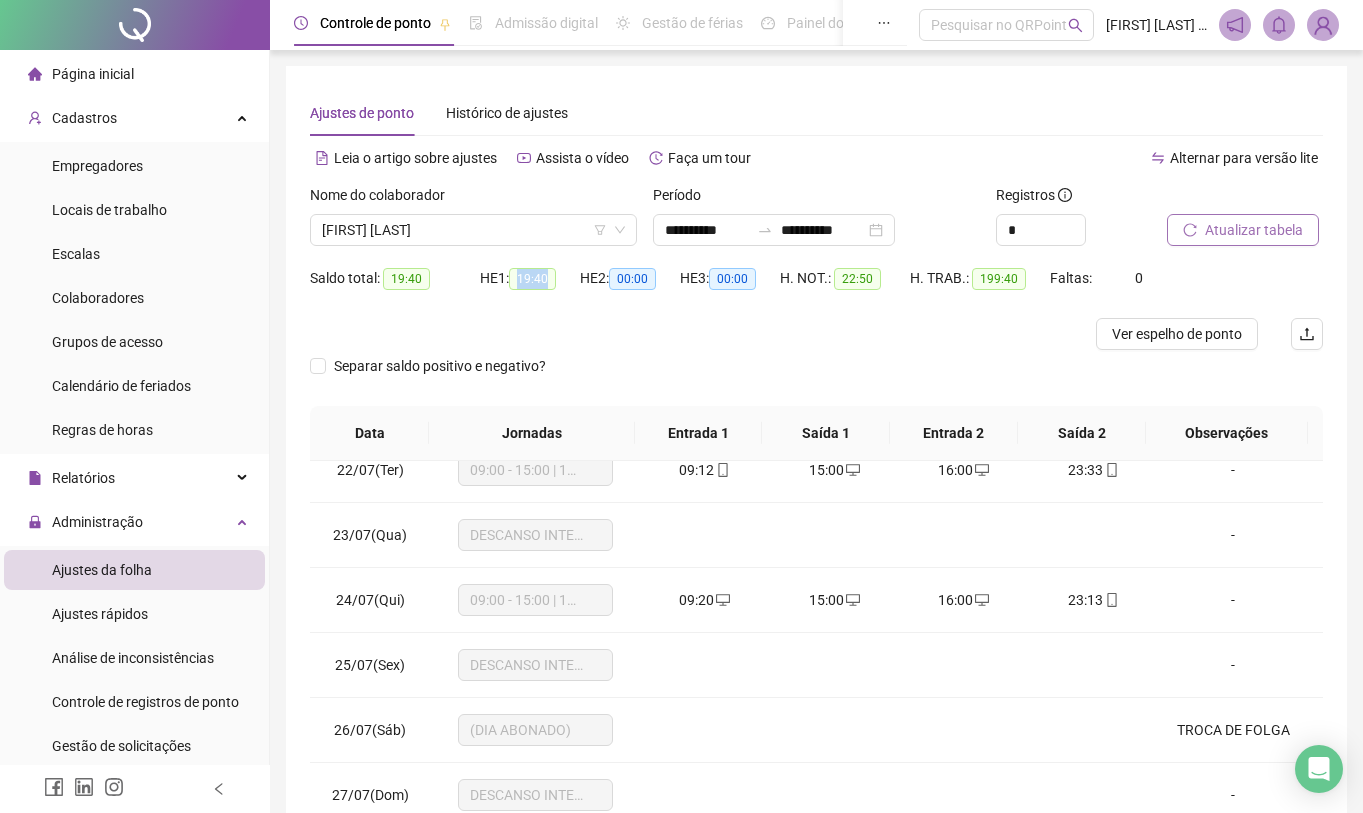 drag, startPoint x: 521, startPoint y: 274, endPoint x: 574, endPoint y: 276, distance: 53.037724 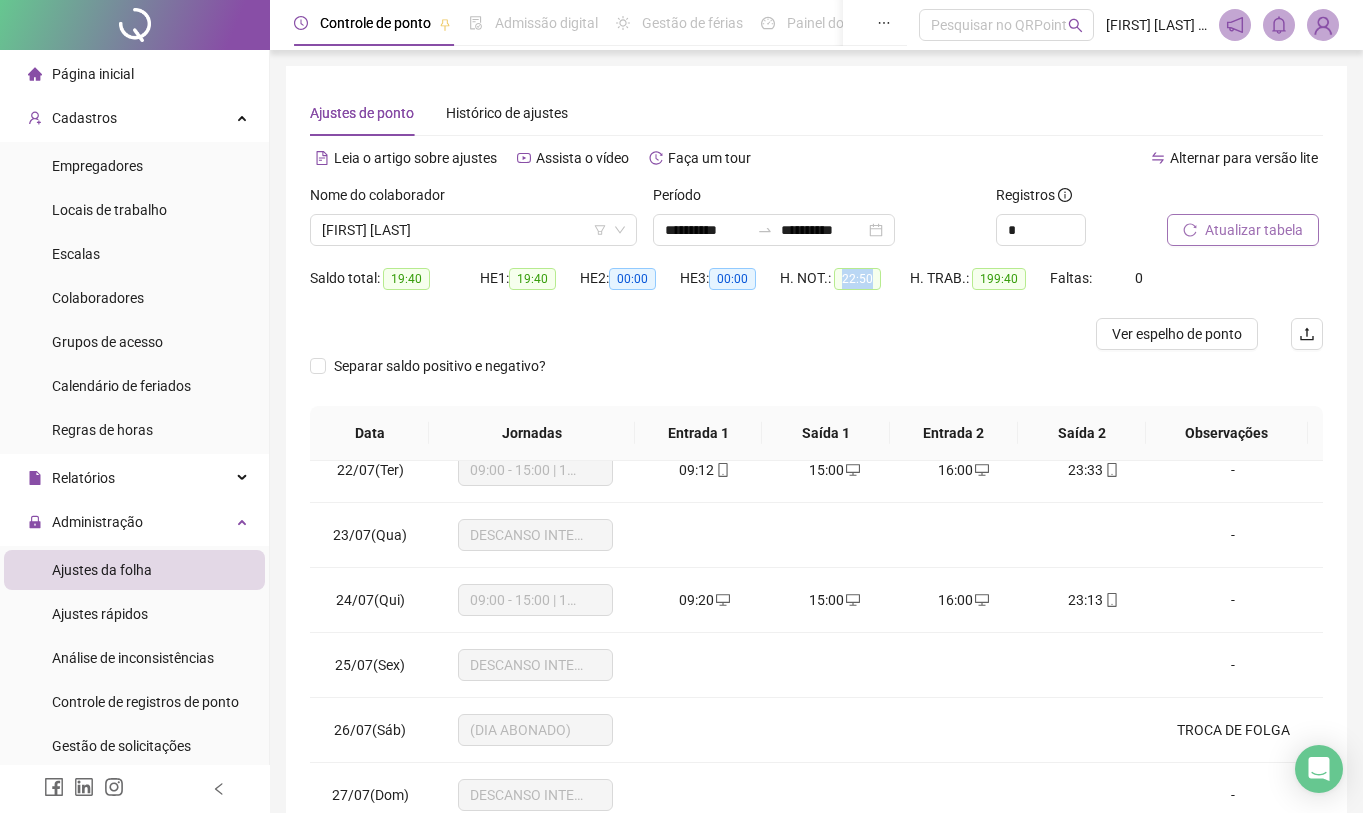 drag, startPoint x: 843, startPoint y: 282, endPoint x: 875, endPoint y: 281, distance: 32.01562 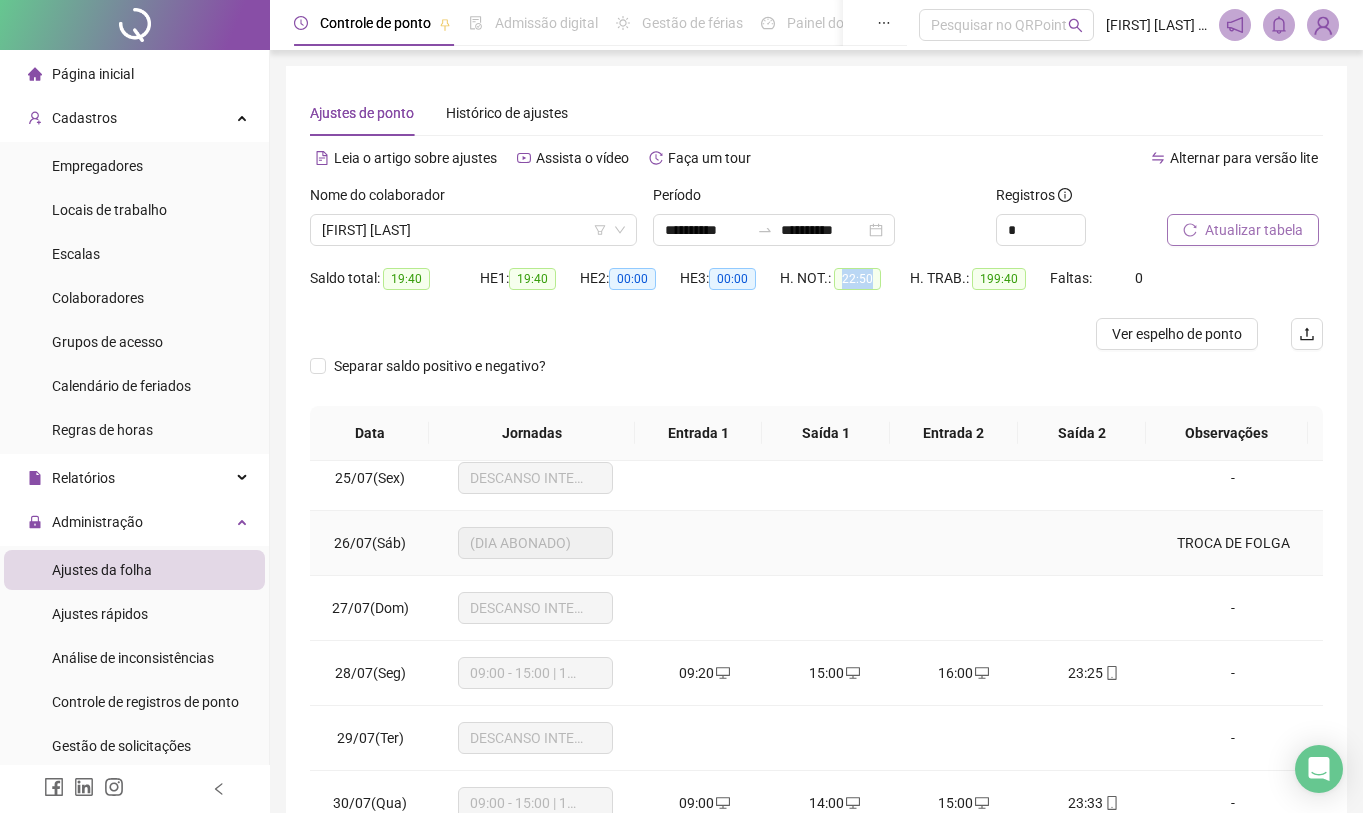 scroll, scrollTop: 1588, scrollLeft: 0, axis: vertical 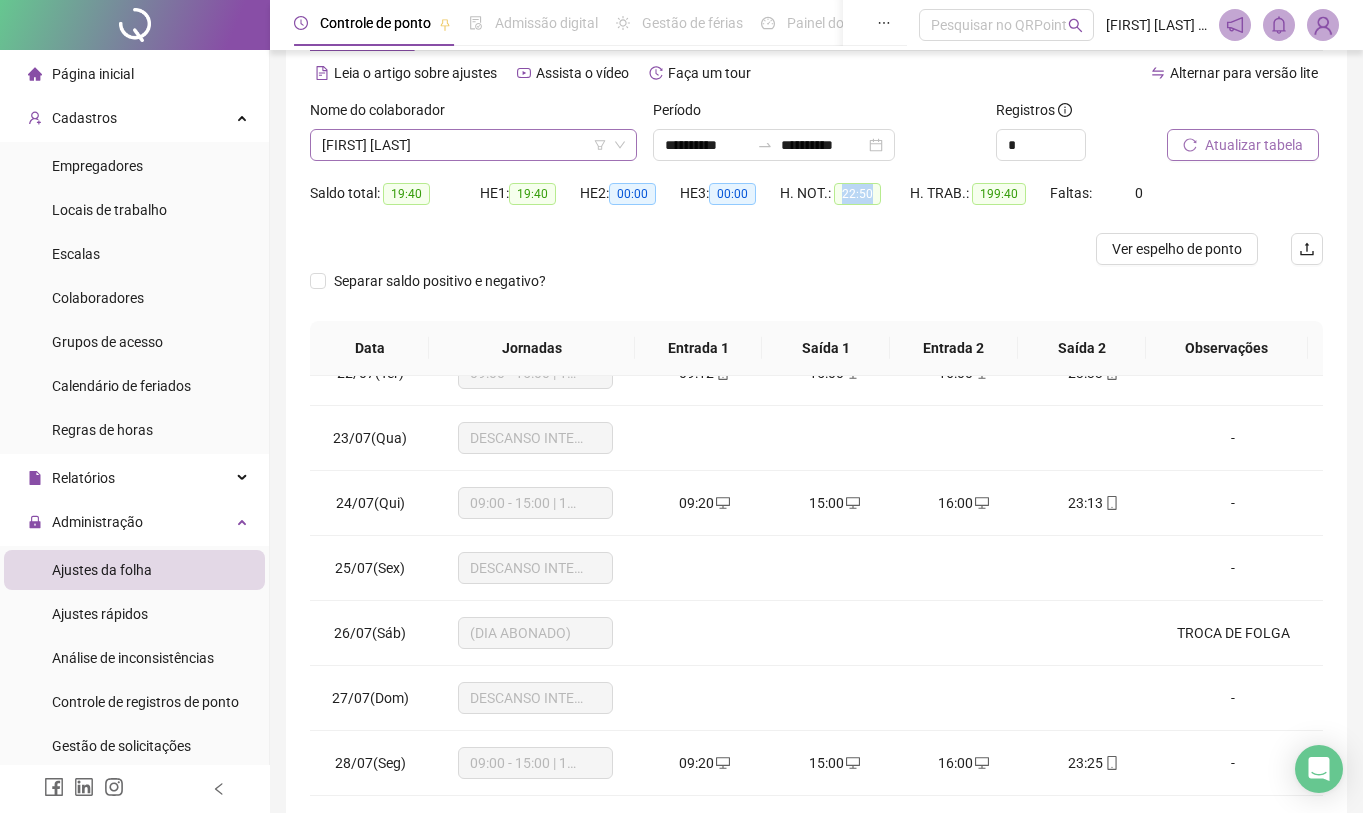 click on "[FIRST] [LAST]" at bounding box center [473, 145] 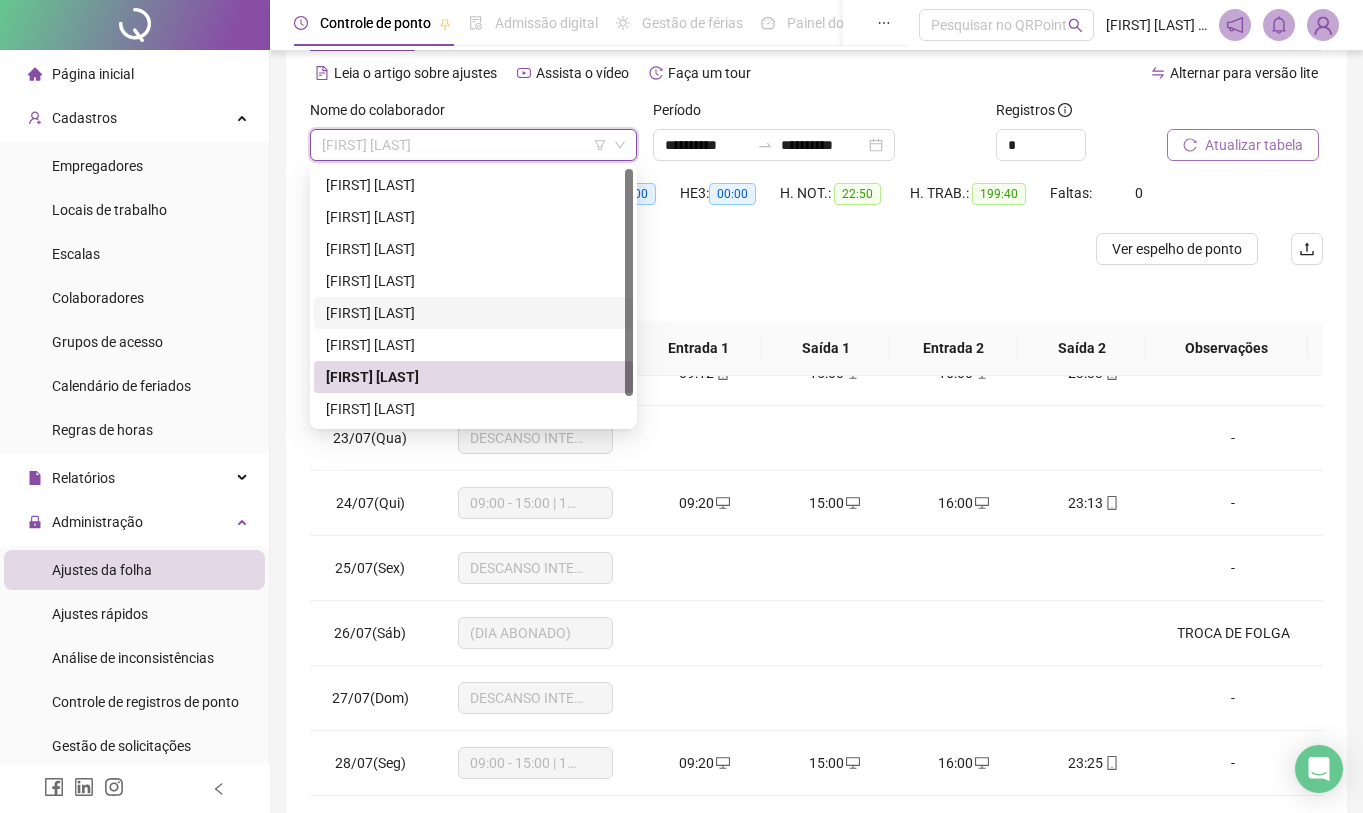 scroll, scrollTop: 32, scrollLeft: 0, axis: vertical 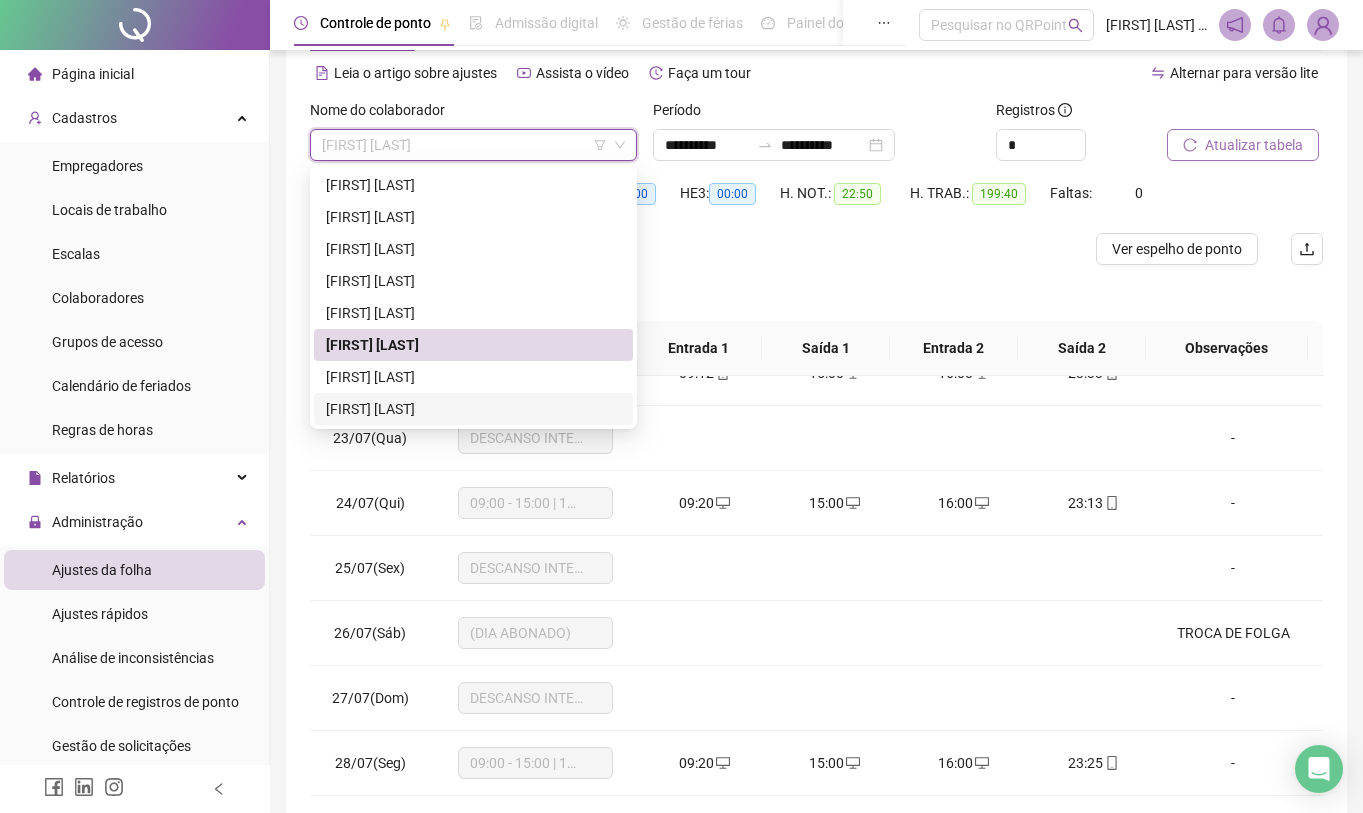 click on "[FIRST] [LAST]" at bounding box center (473, 409) 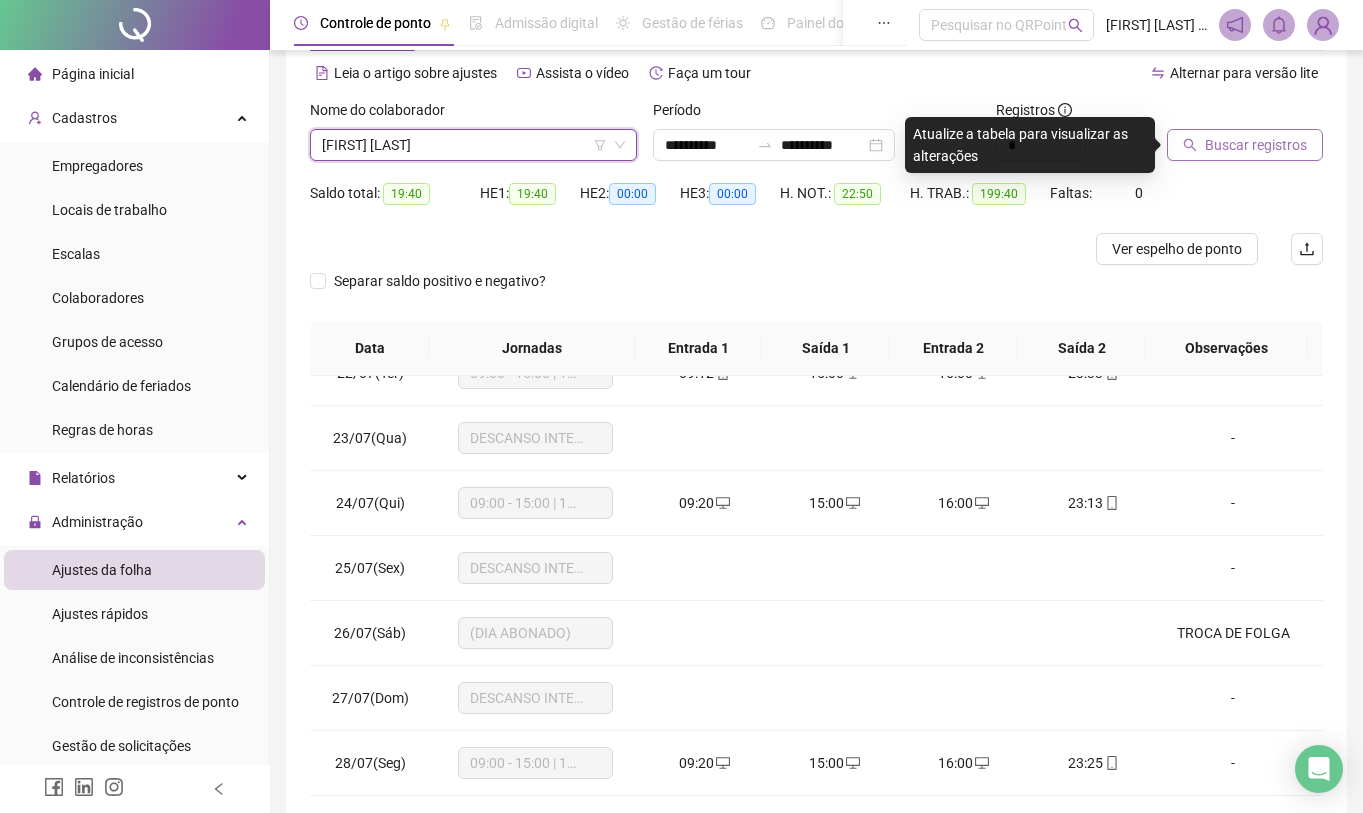 click on "Buscar registros" at bounding box center [1256, 145] 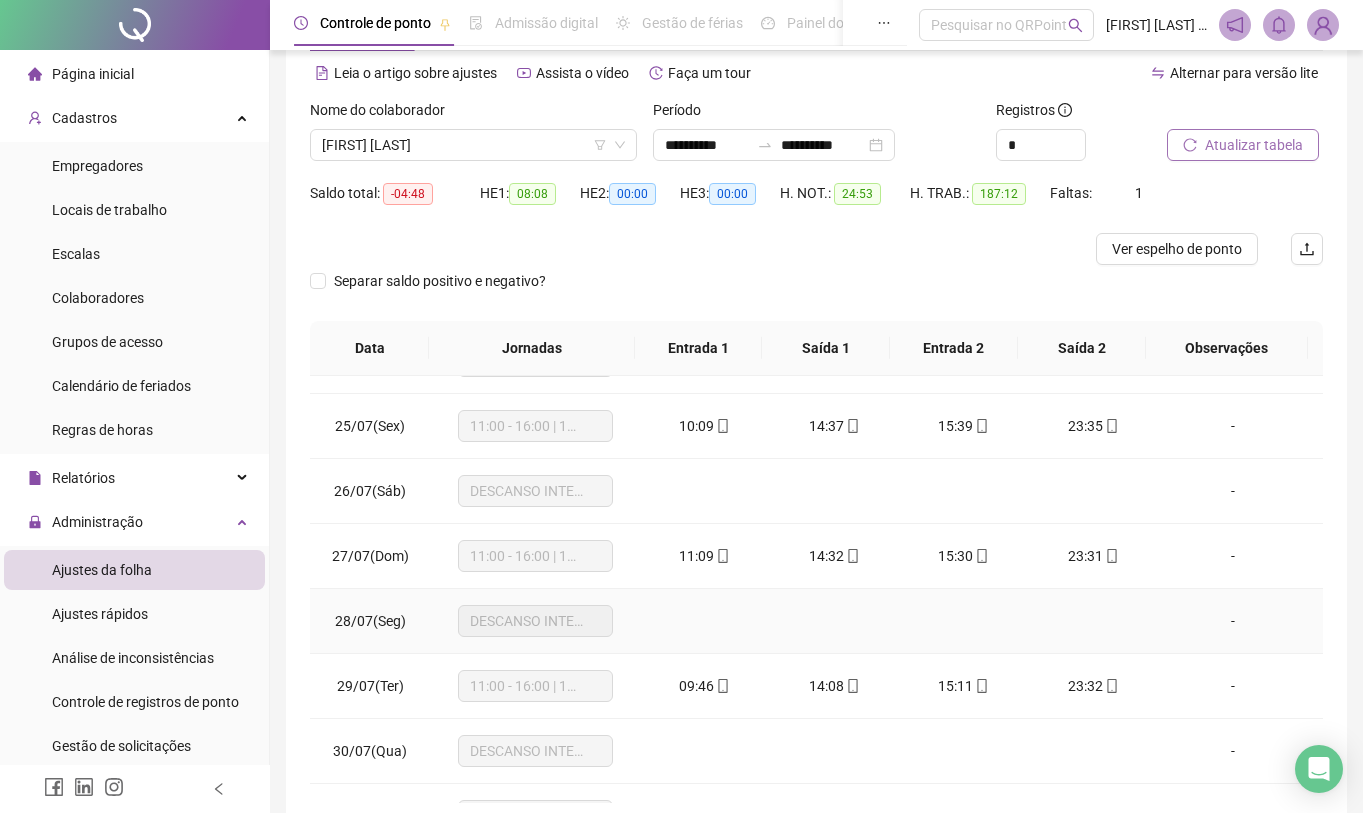 scroll, scrollTop: 1588, scrollLeft: 0, axis: vertical 